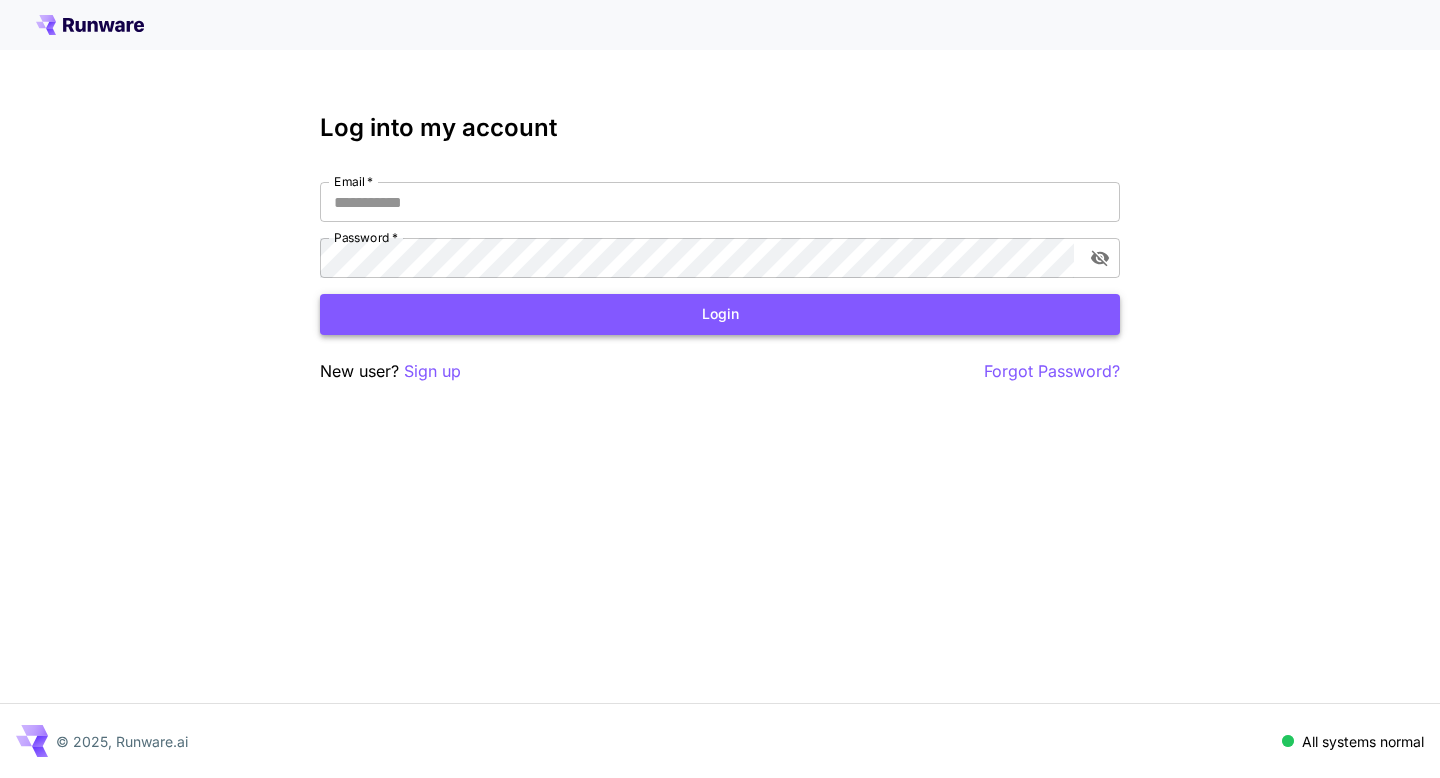 scroll, scrollTop: 0, scrollLeft: 0, axis: both 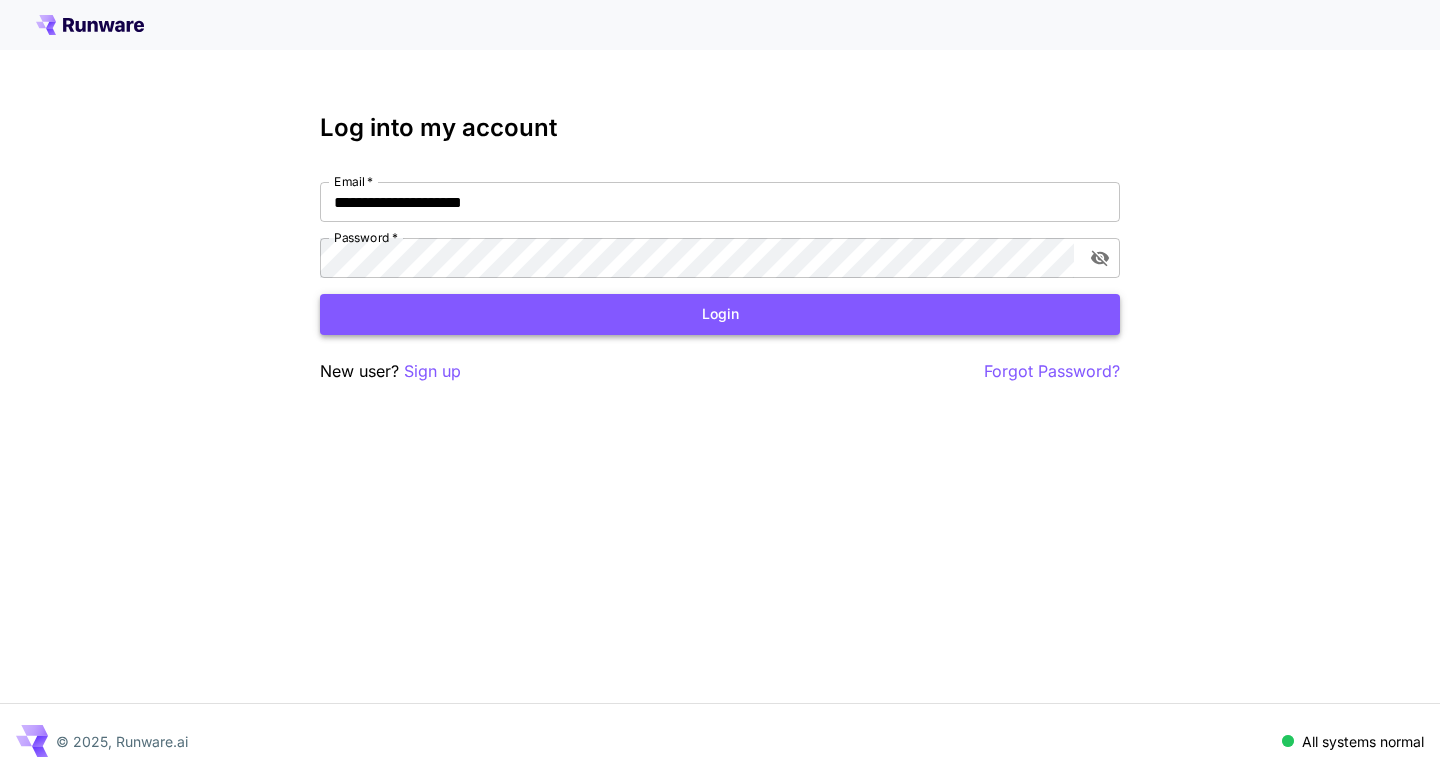 click on "Login" at bounding box center (720, 314) 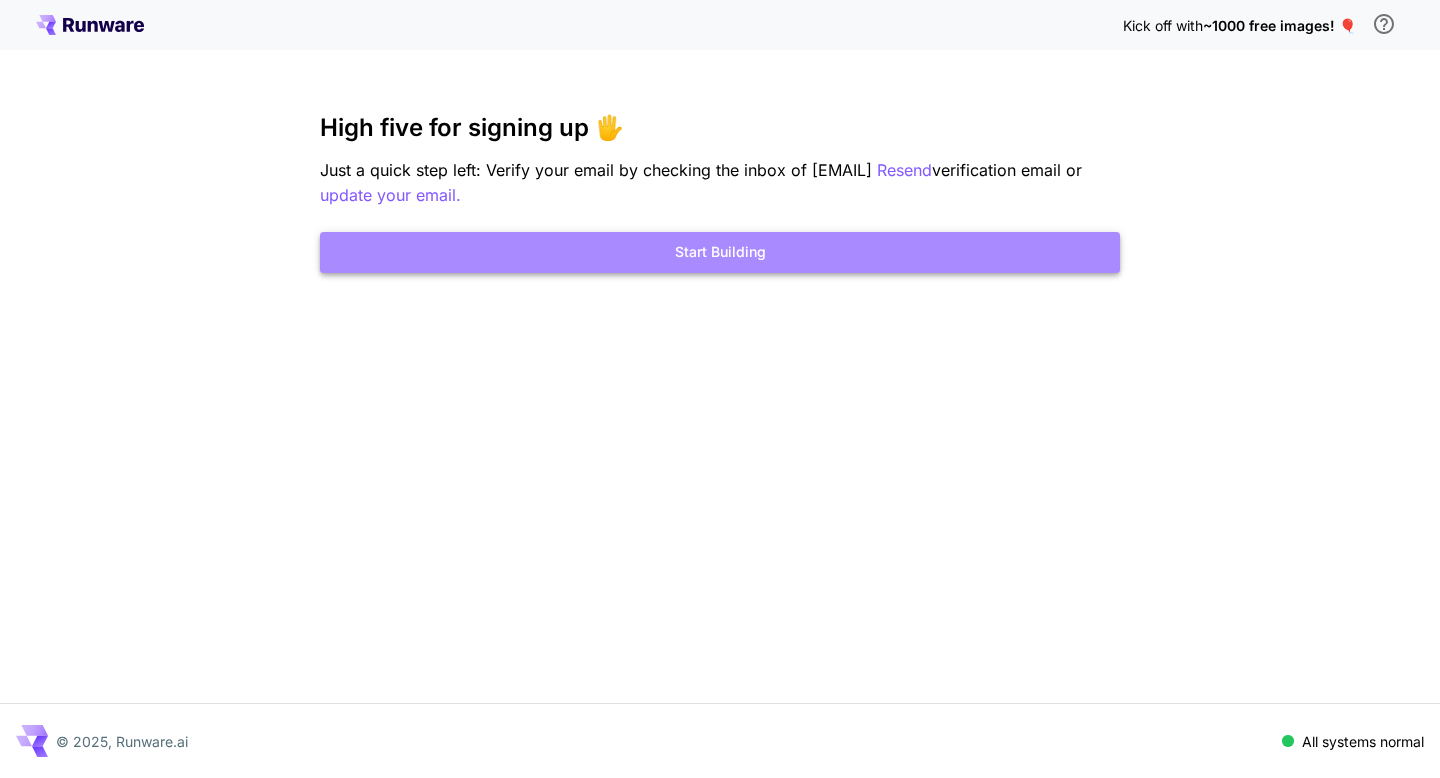 click on "Start Building" at bounding box center (720, 252) 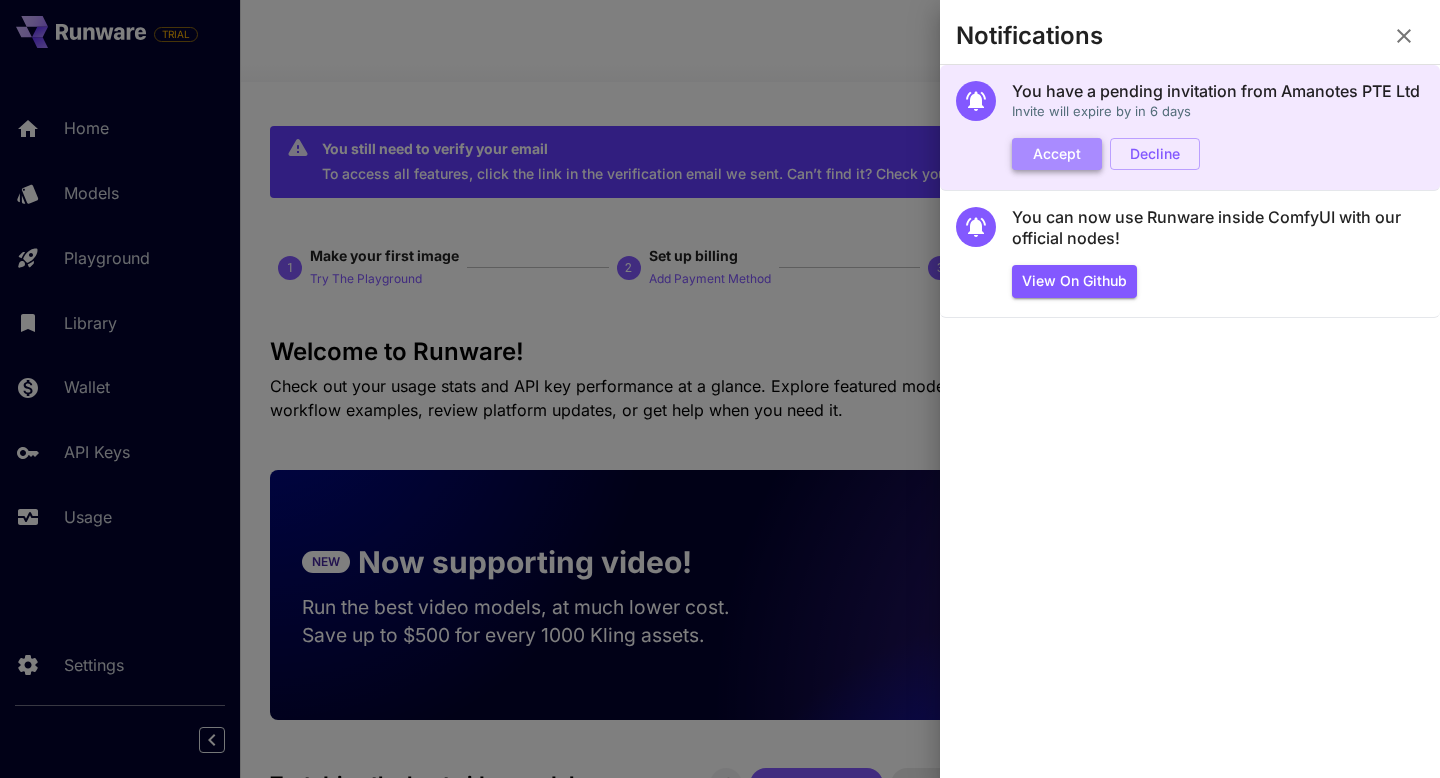 click on "Accept" at bounding box center [1057, 154] 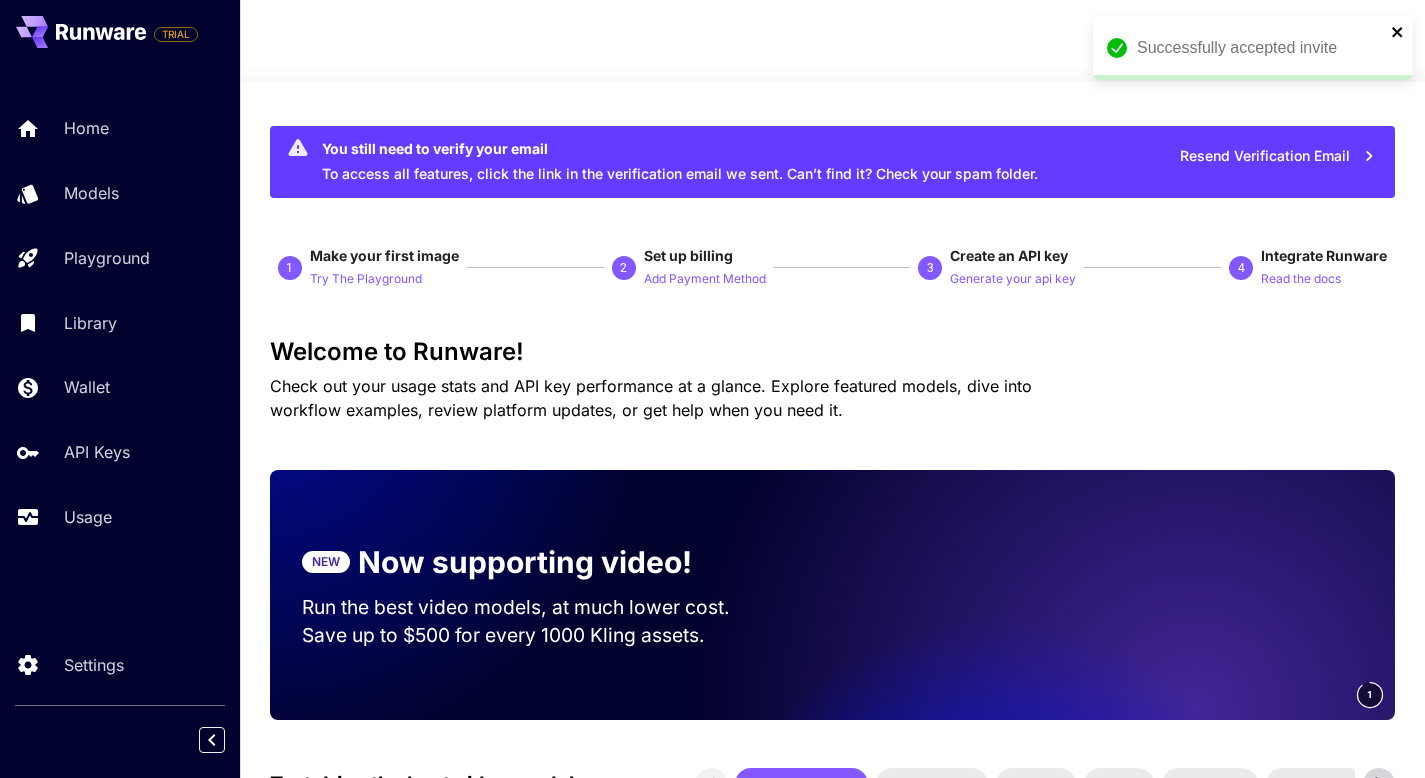 click 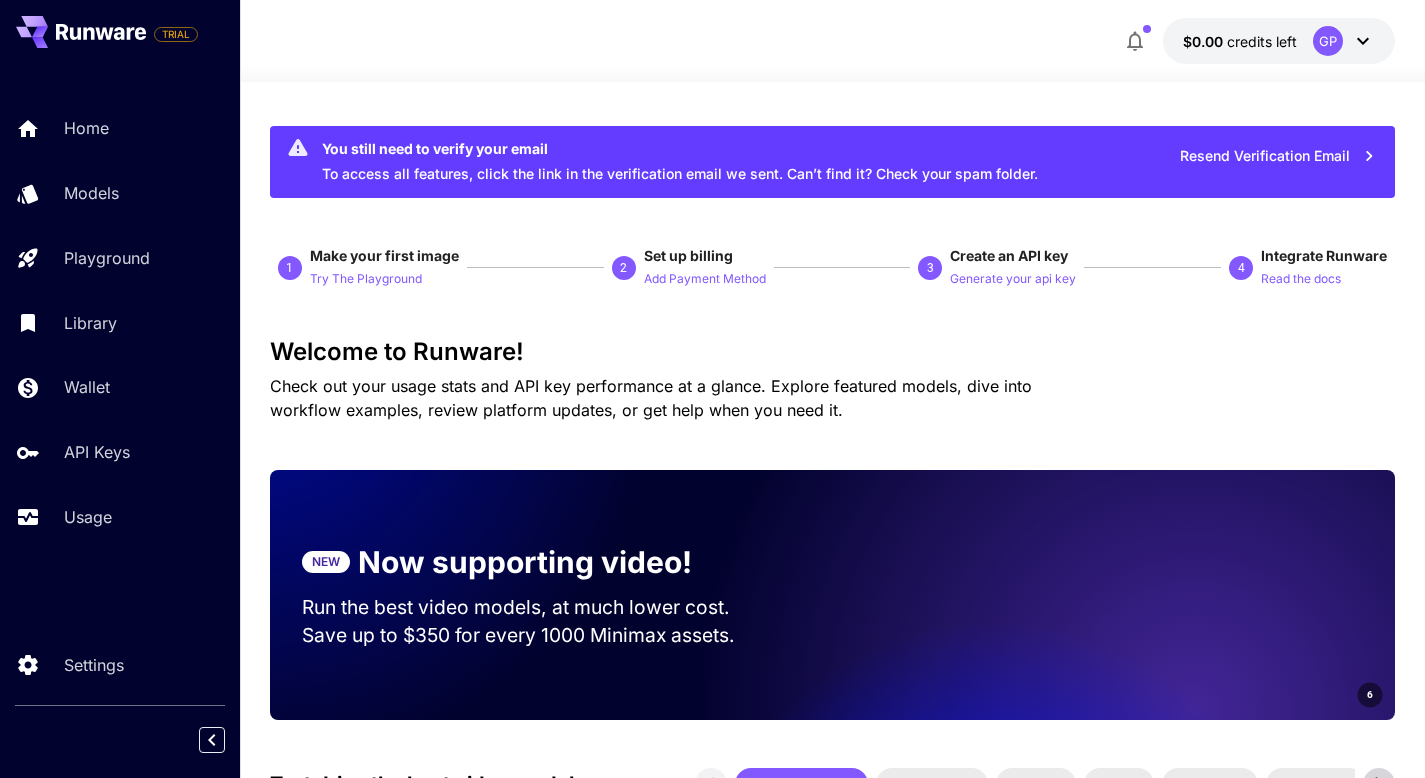 click on "$0.00    credits left  GP" at bounding box center [1279, 41] 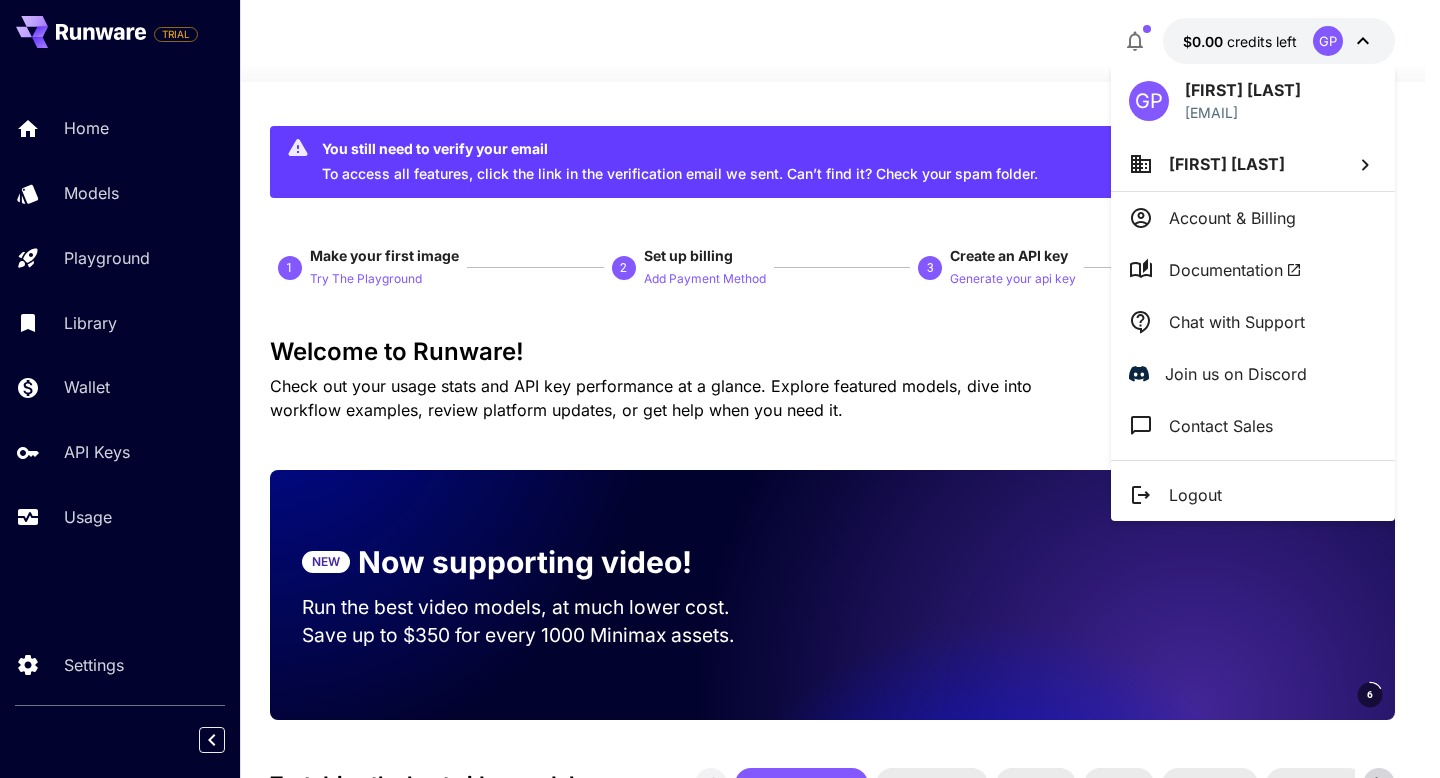 click on "[FIRST] [LAST]" at bounding box center (1253, 164) 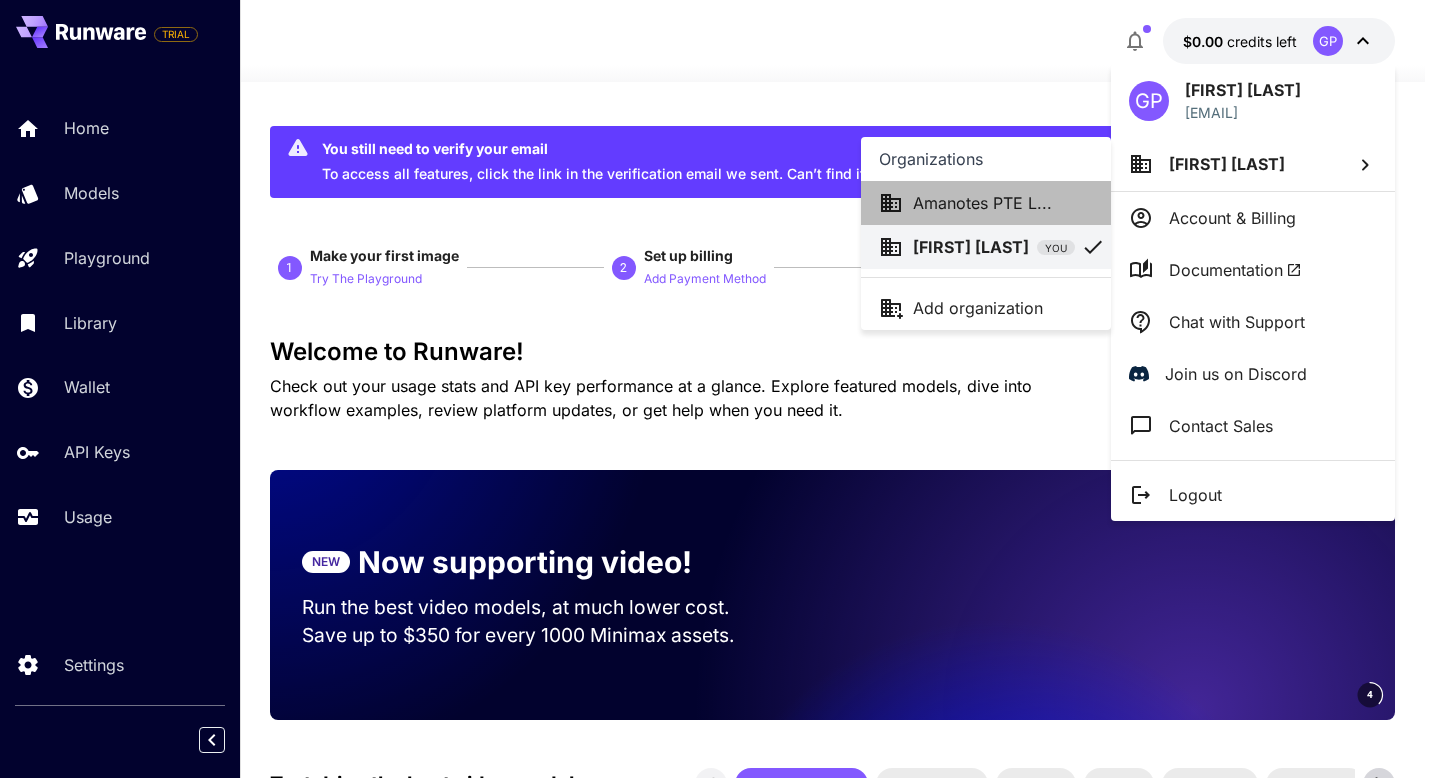 click on "Amanotes PTE L..." at bounding box center (982, 203) 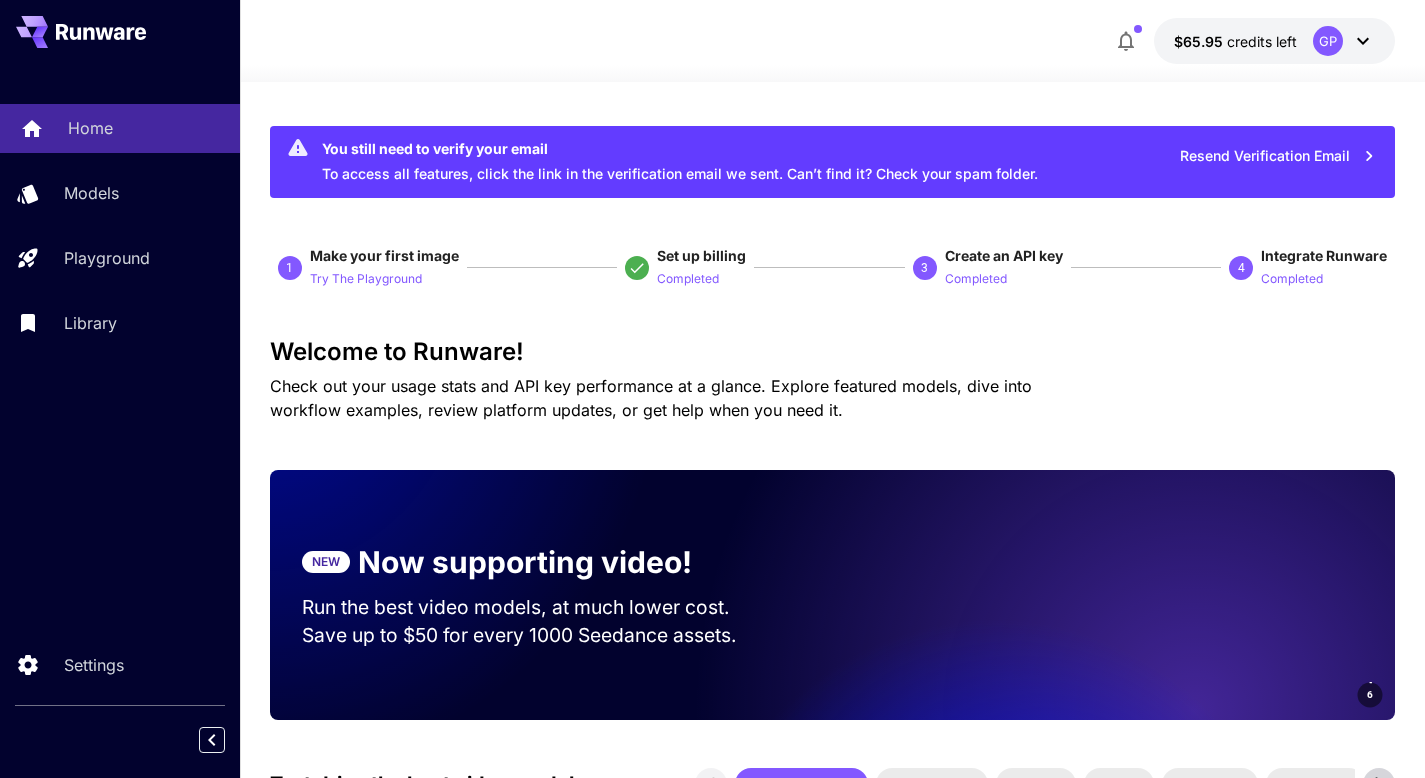 click on "Home" at bounding box center [120, 128] 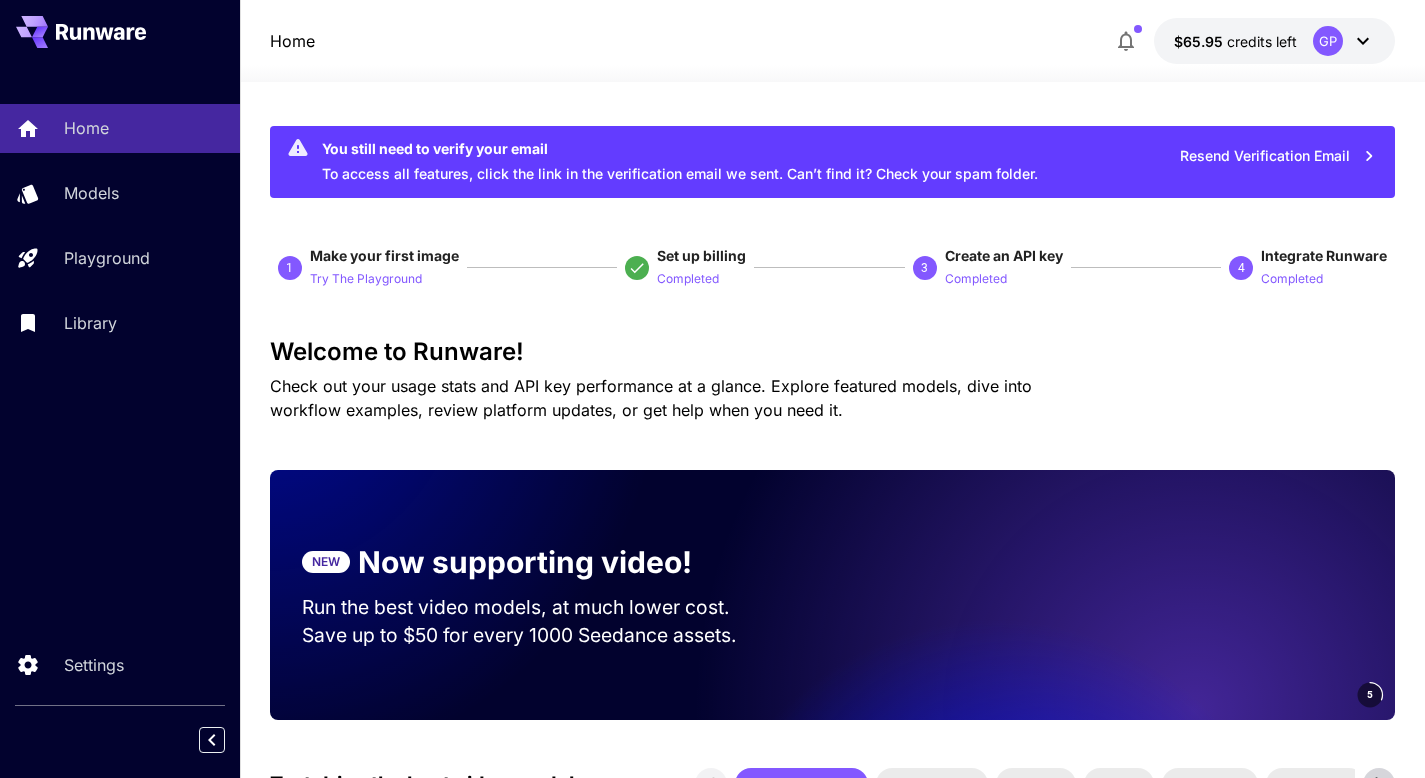 click on "Resend Verification Email" at bounding box center (1278, 156) 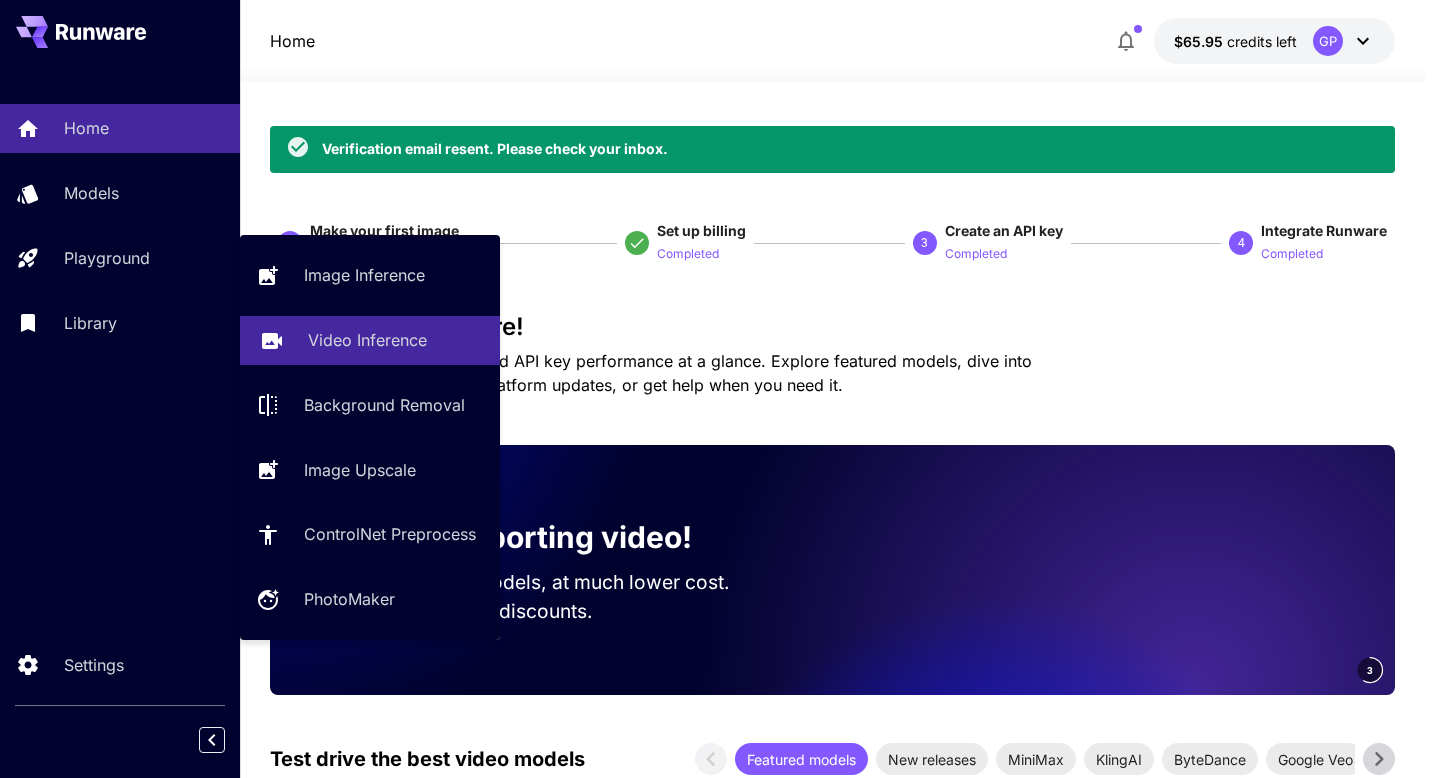 click on "Video Inference" at bounding box center [367, 340] 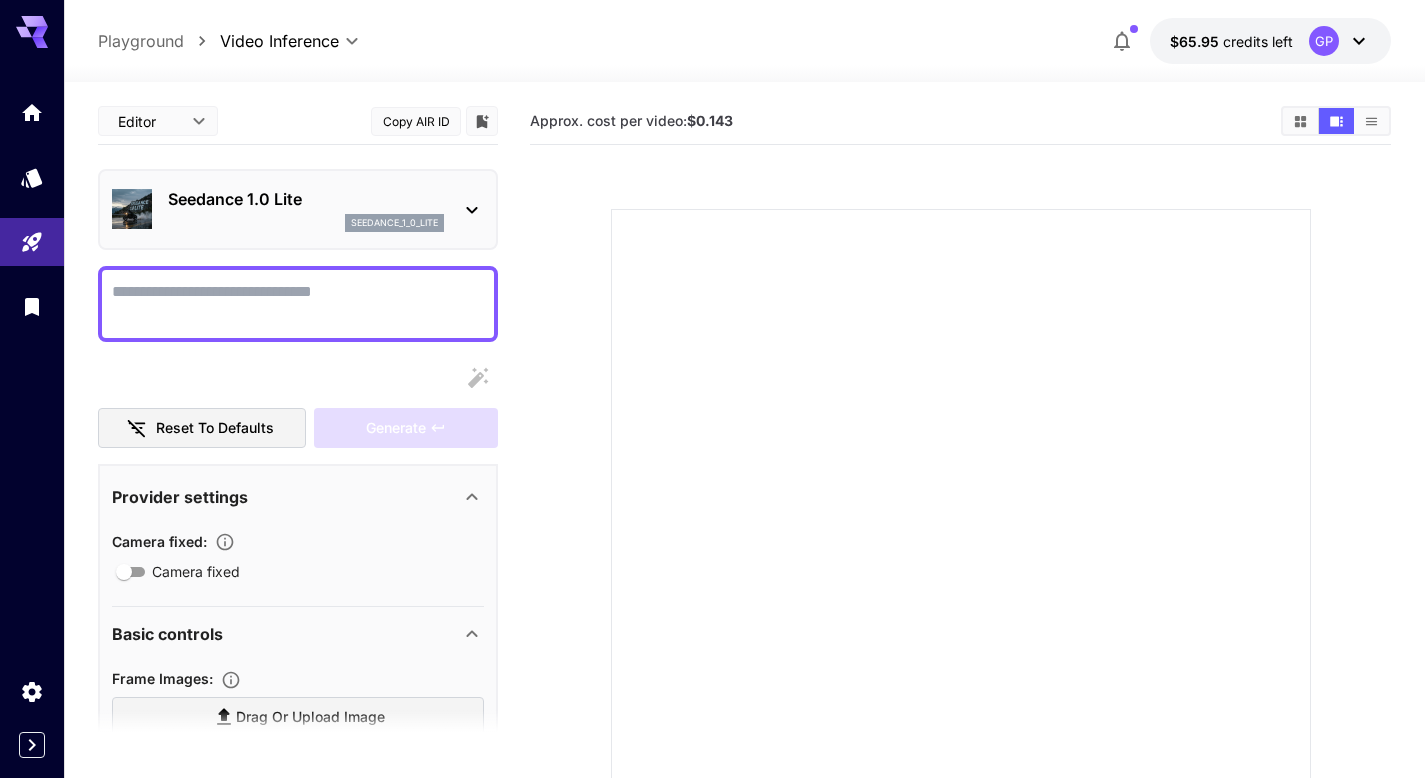 click on "seedance_1_0_lite" at bounding box center (394, 223) 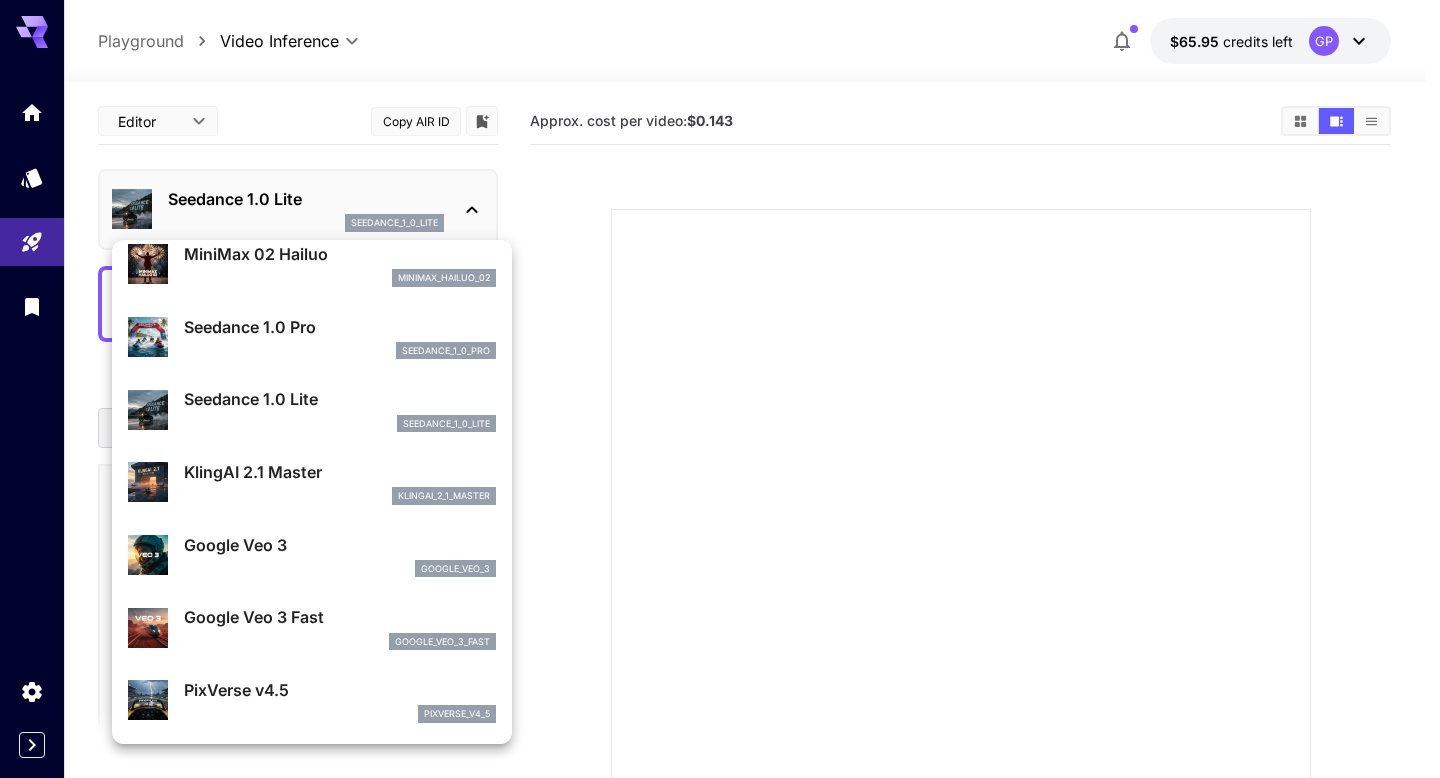 scroll, scrollTop: 0, scrollLeft: 0, axis: both 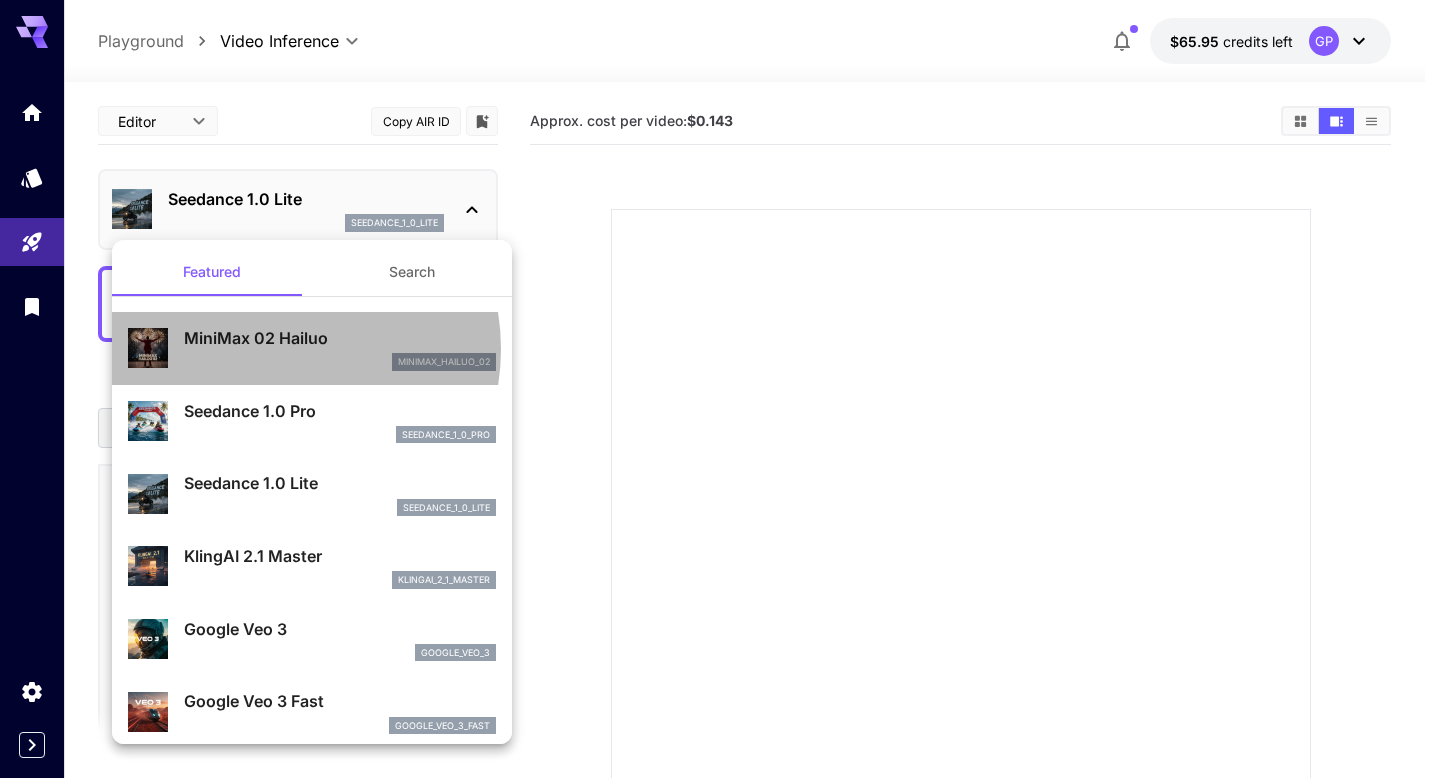 click on "MiniMax 02 Hailuo" at bounding box center (340, 338) 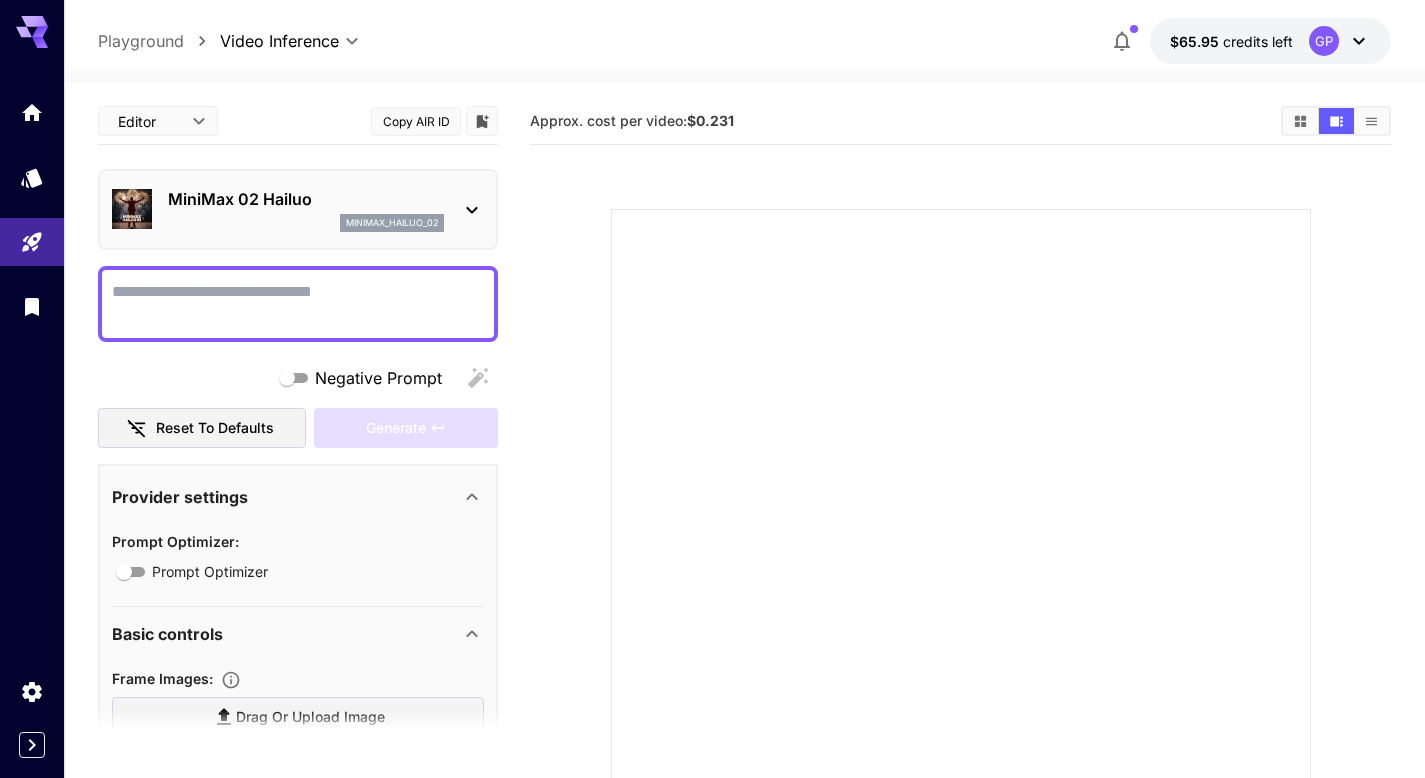 click on "MiniMax 02 Hailuo" at bounding box center [306, 199] 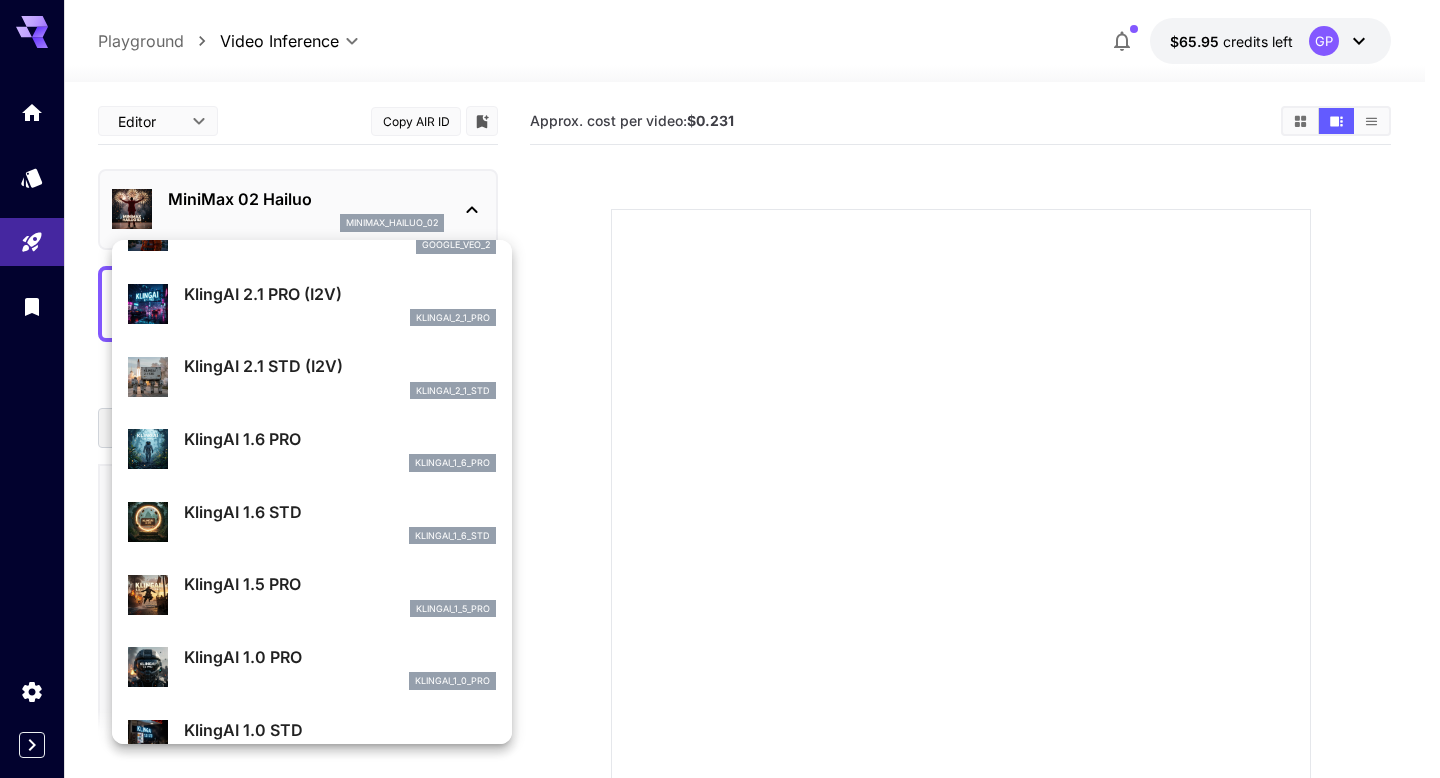 scroll, scrollTop: 770, scrollLeft: 0, axis: vertical 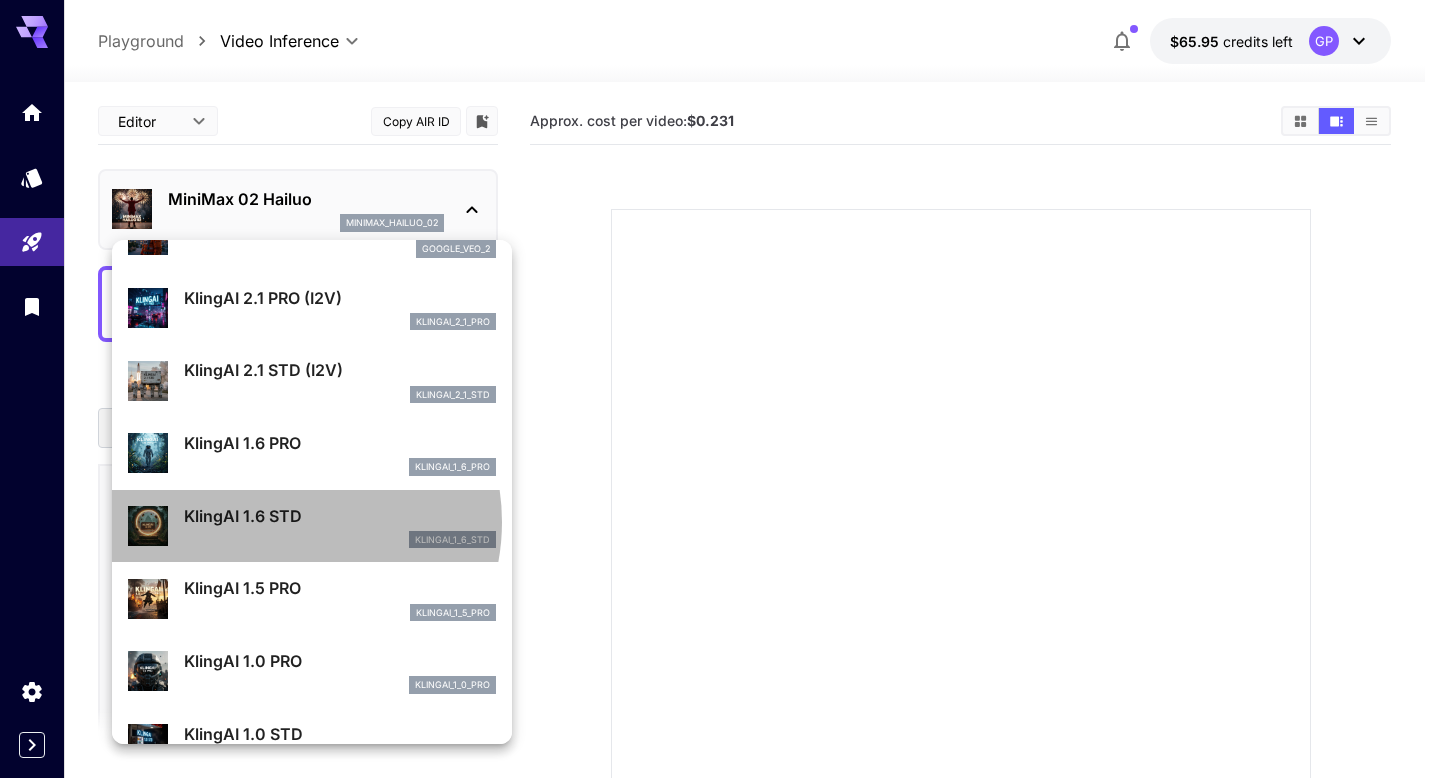 click on "KlingAI 1.6 STD" at bounding box center [340, 516] 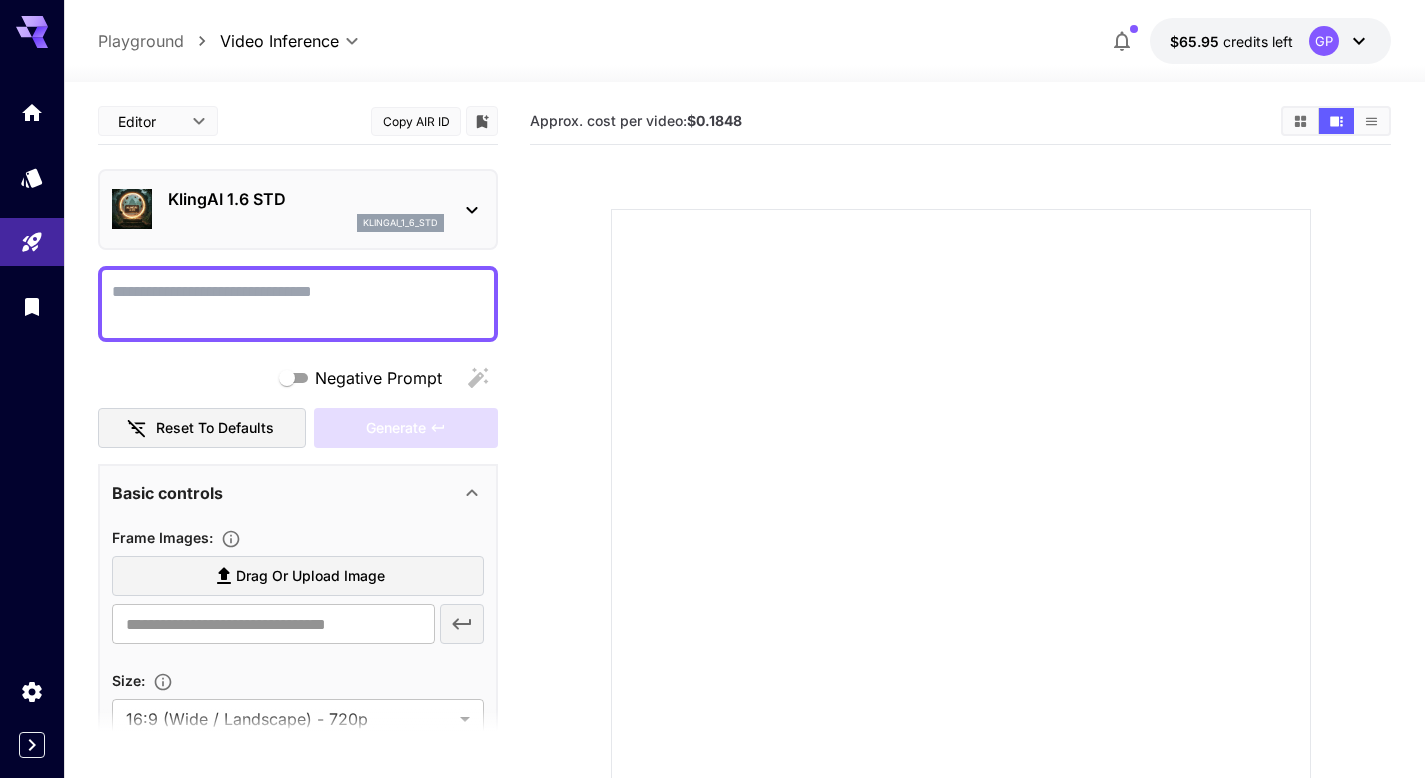 click on "KlingAI 1.6 STD" at bounding box center [306, 199] 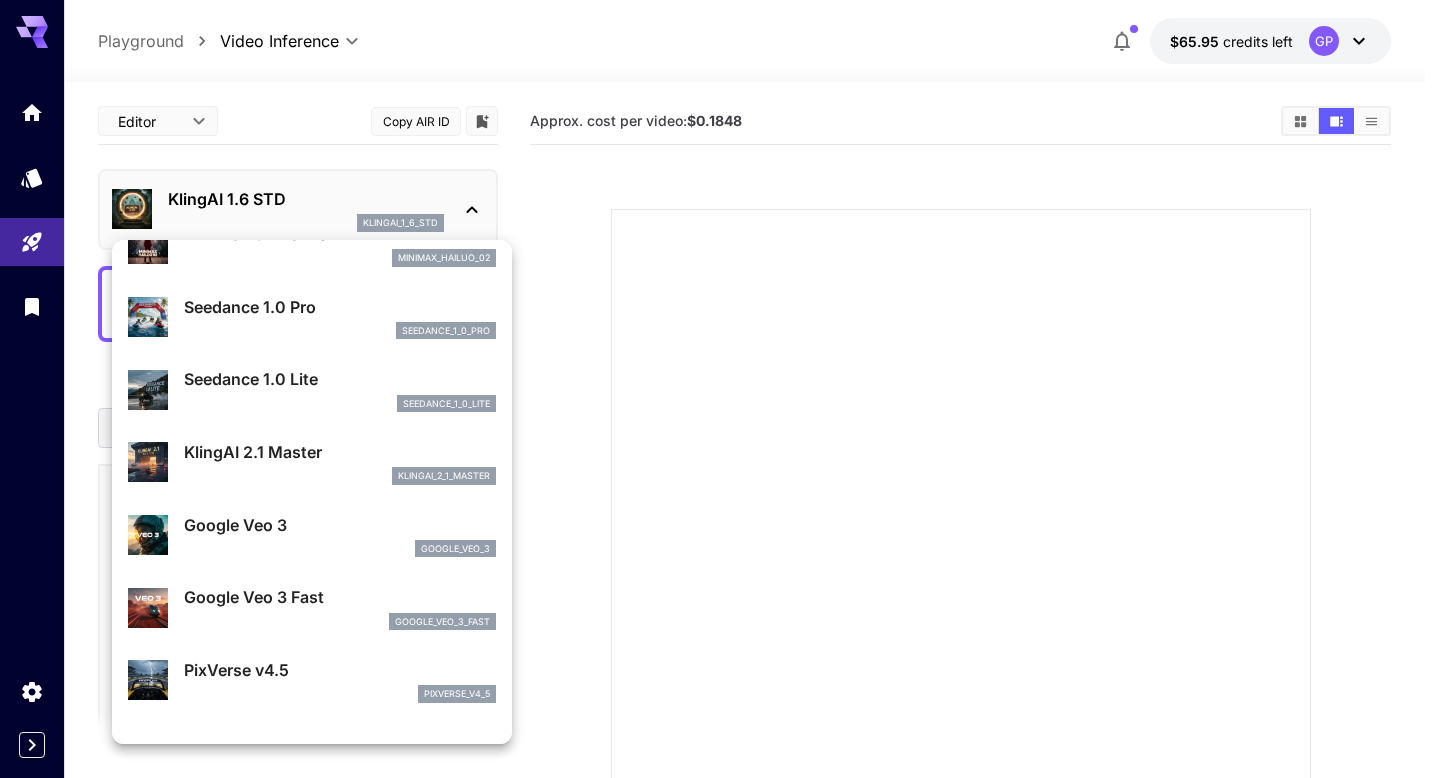 scroll, scrollTop: 109, scrollLeft: 0, axis: vertical 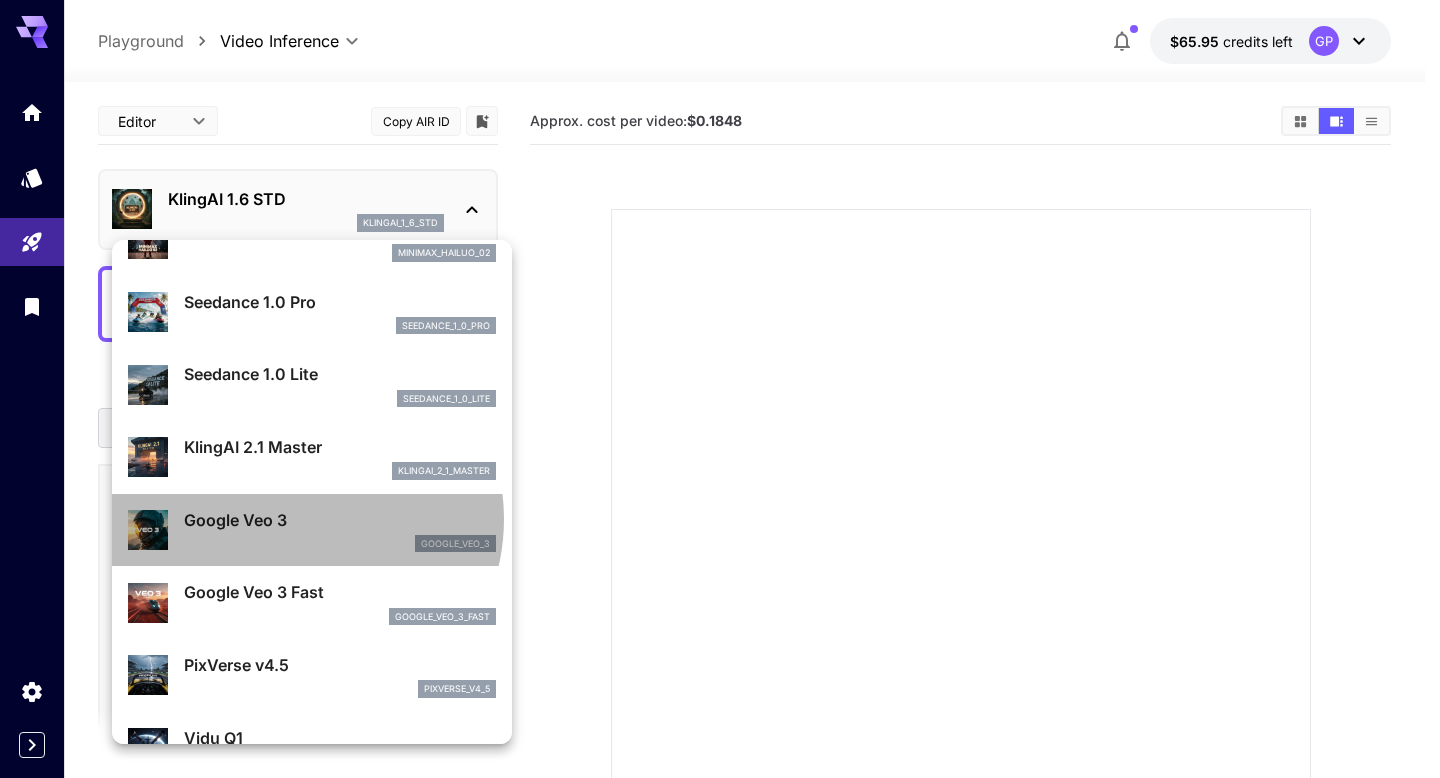 click on "Google Veo 3" at bounding box center (340, 520) 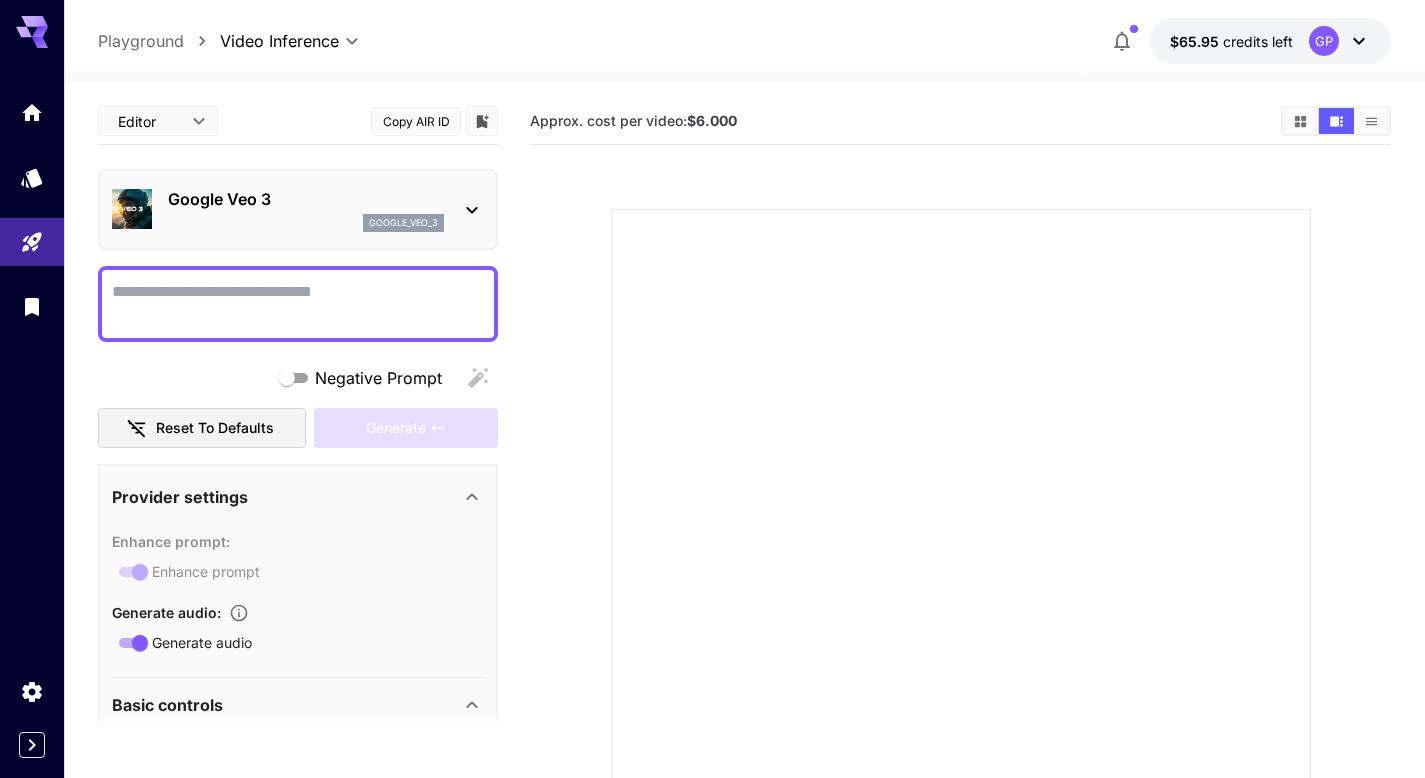 click on "Google Veo 3 google_veo_3" at bounding box center [306, 209] 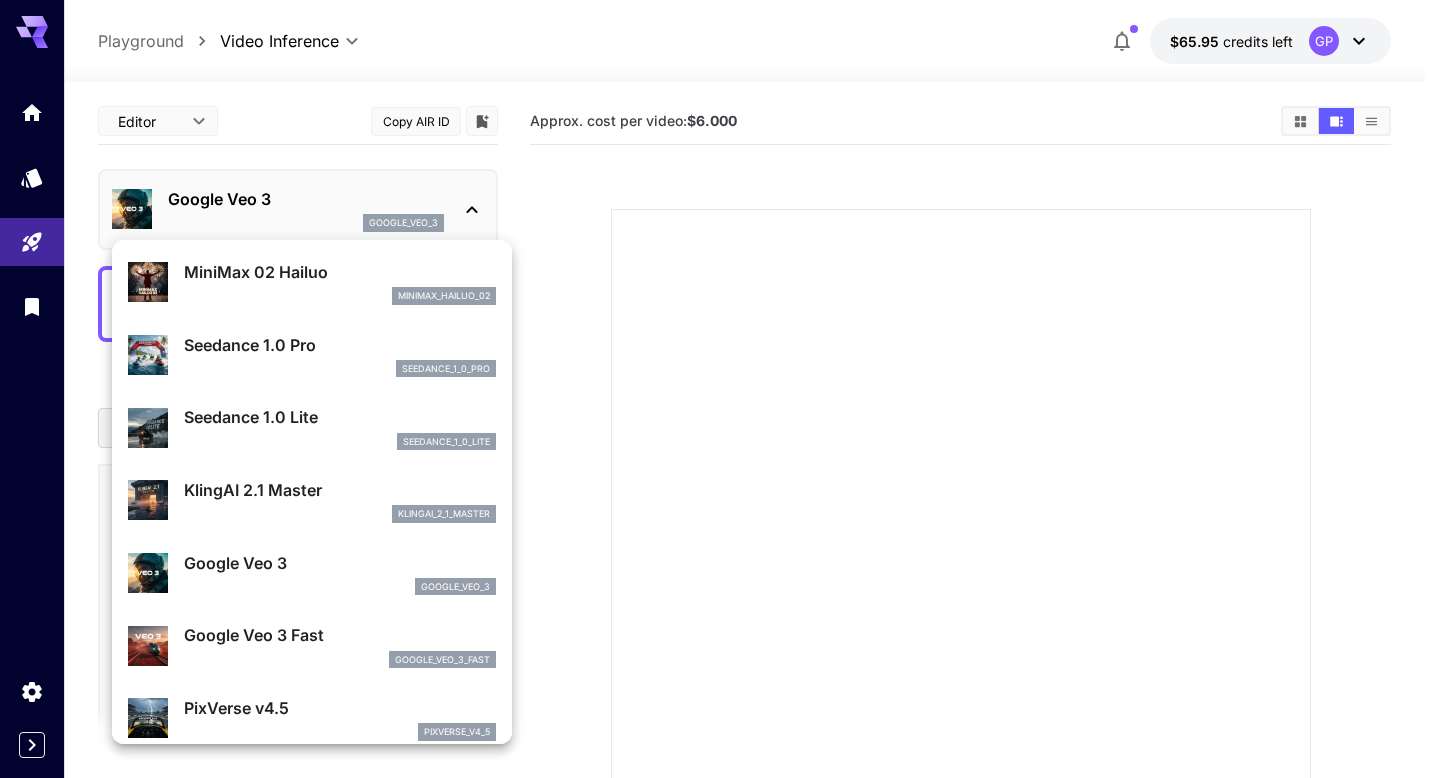 scroll, scrollTop: 65, scrollLeft: 0, axis: vertical 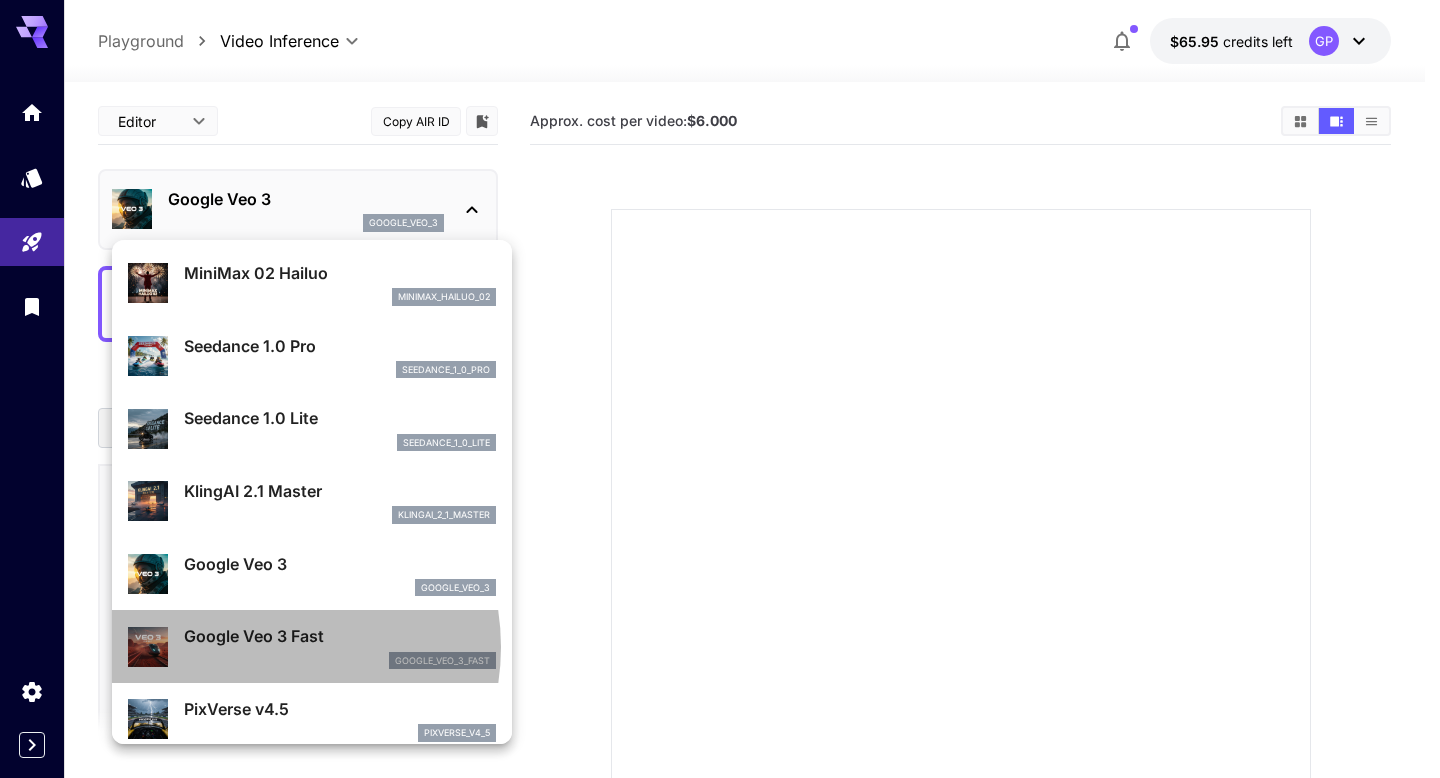 click on "Google Veo 3 Fast" at bounding box center (340, 636) 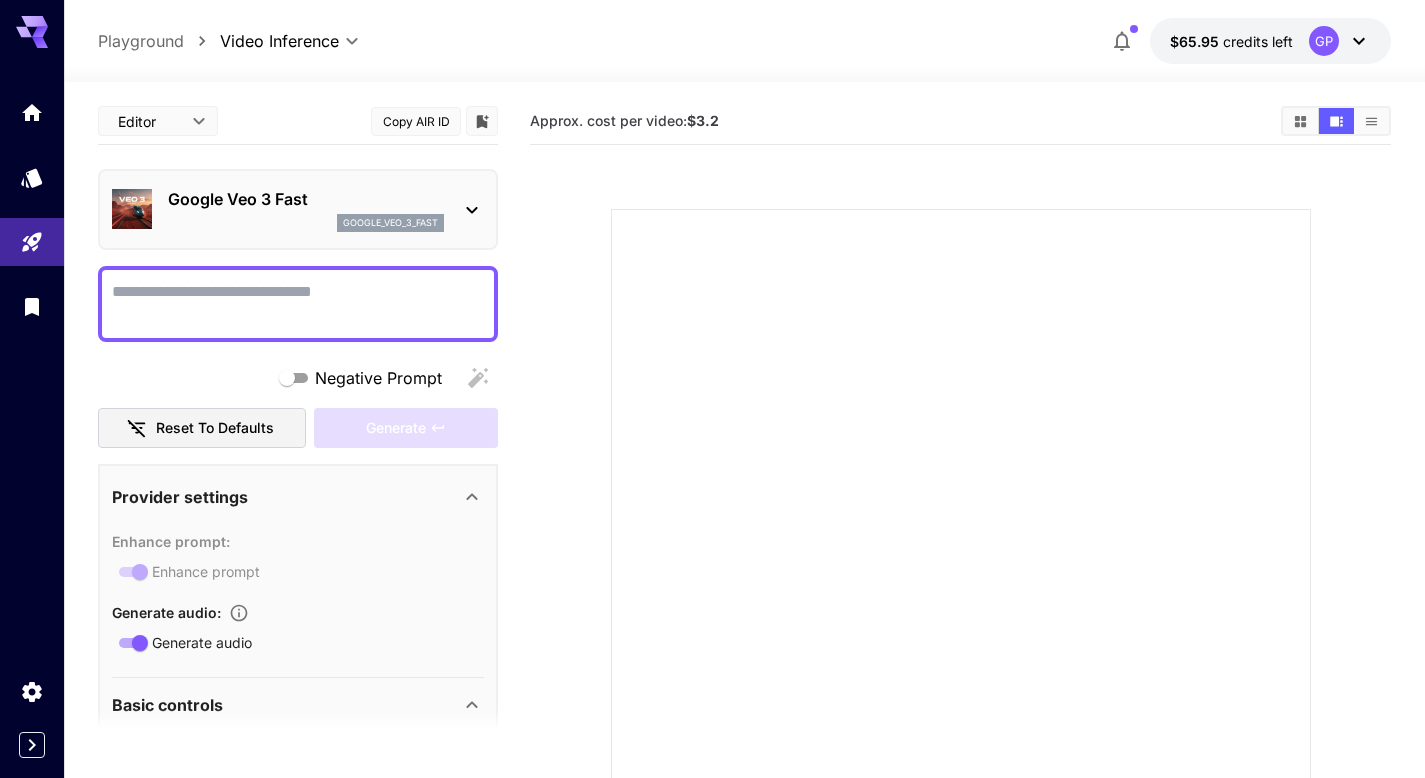 click on "Google Veo 3 Fast" at bounding box center (306, 199) 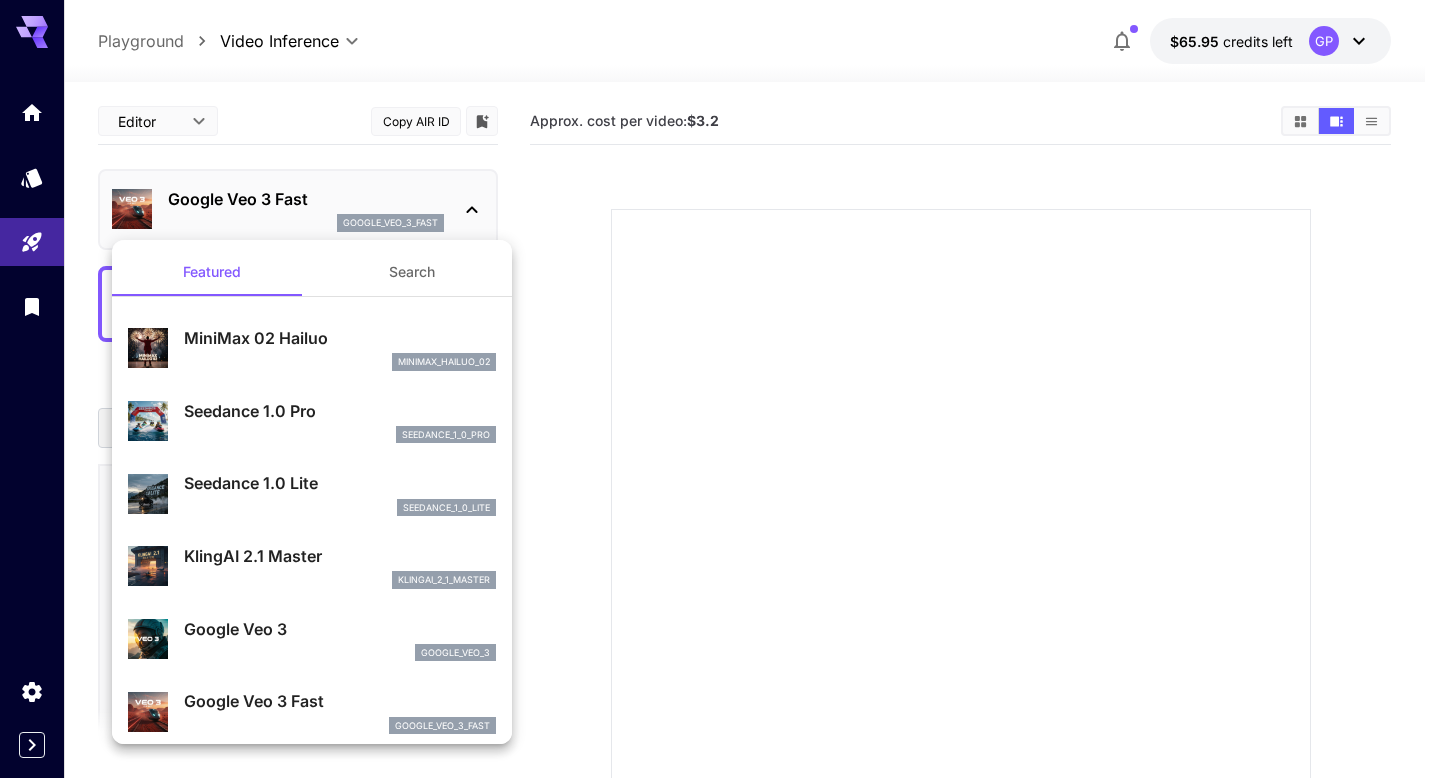 click on "Google Veo 3" at bounding box center [340, 629] 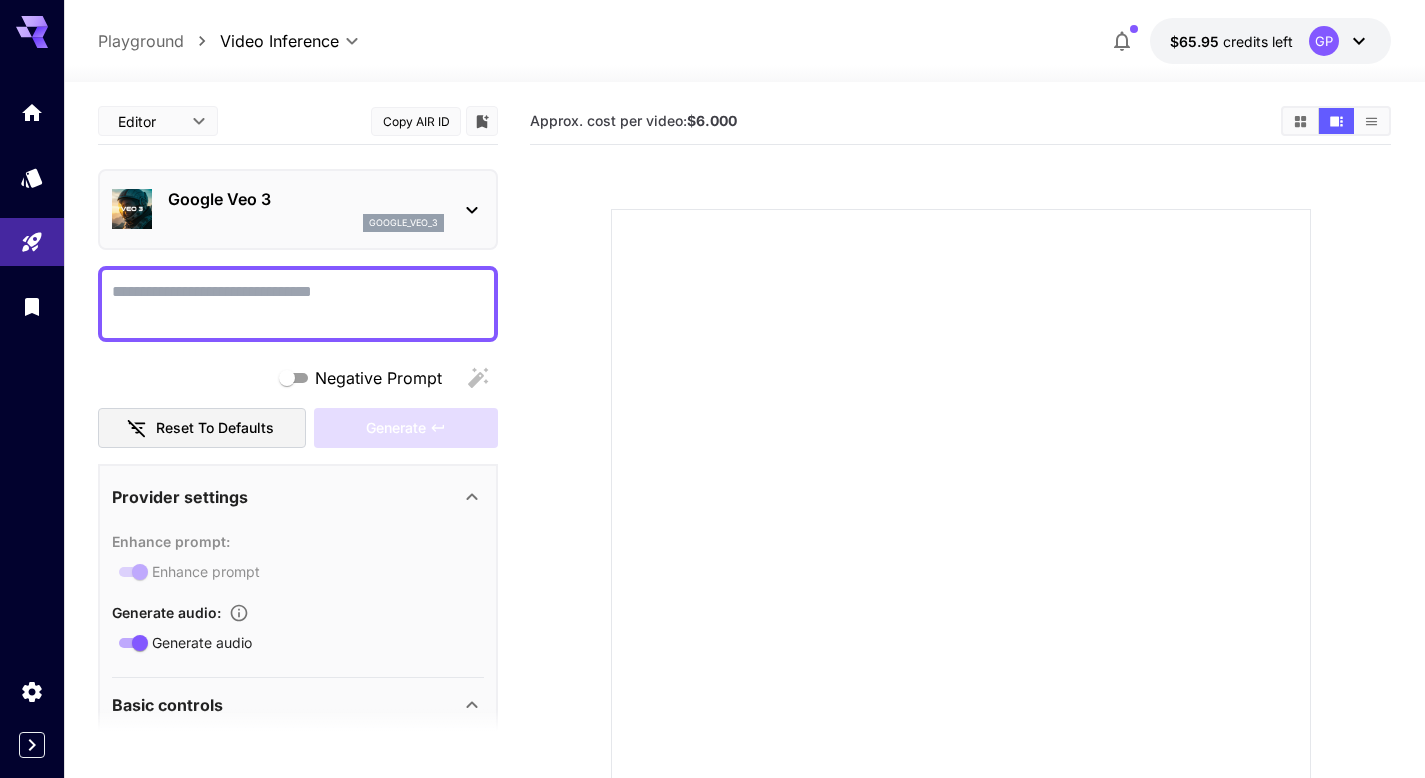 click on "google_veo_3" at bounding box center (306, 223) 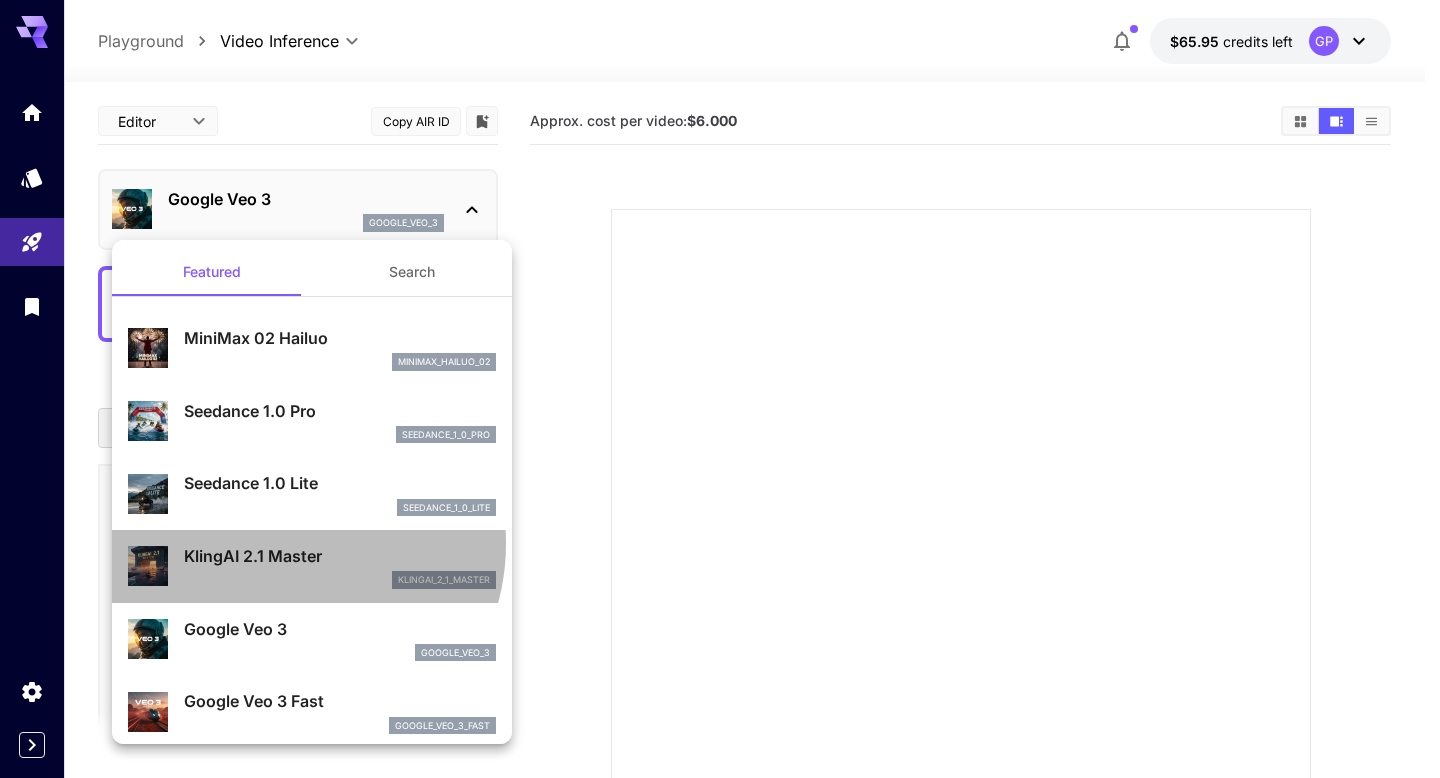 click on "KlingAI 2.1 Master klingai_2_1_master" at bounding box center (312, 566) 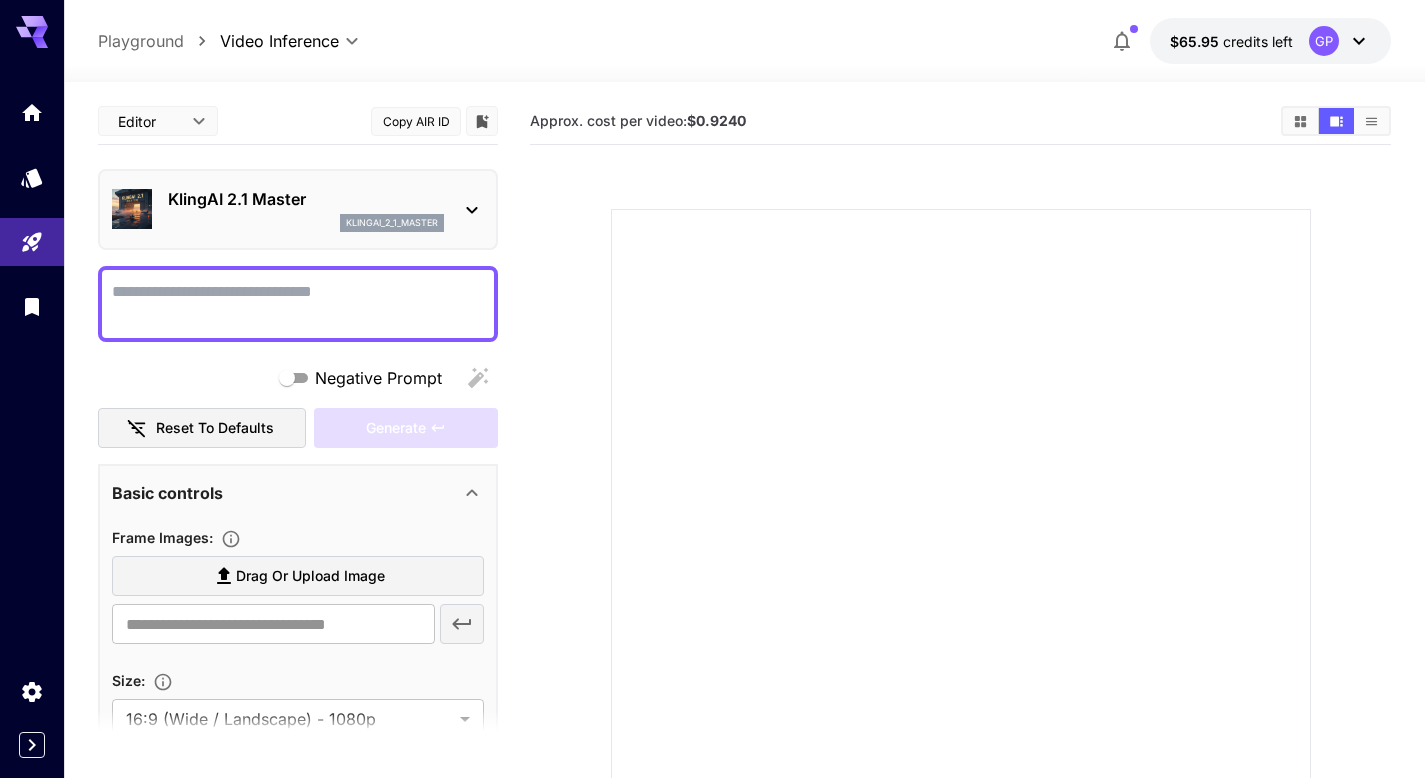 click on "KlingAI 2.1 Master" at bounding box center [306, 199] 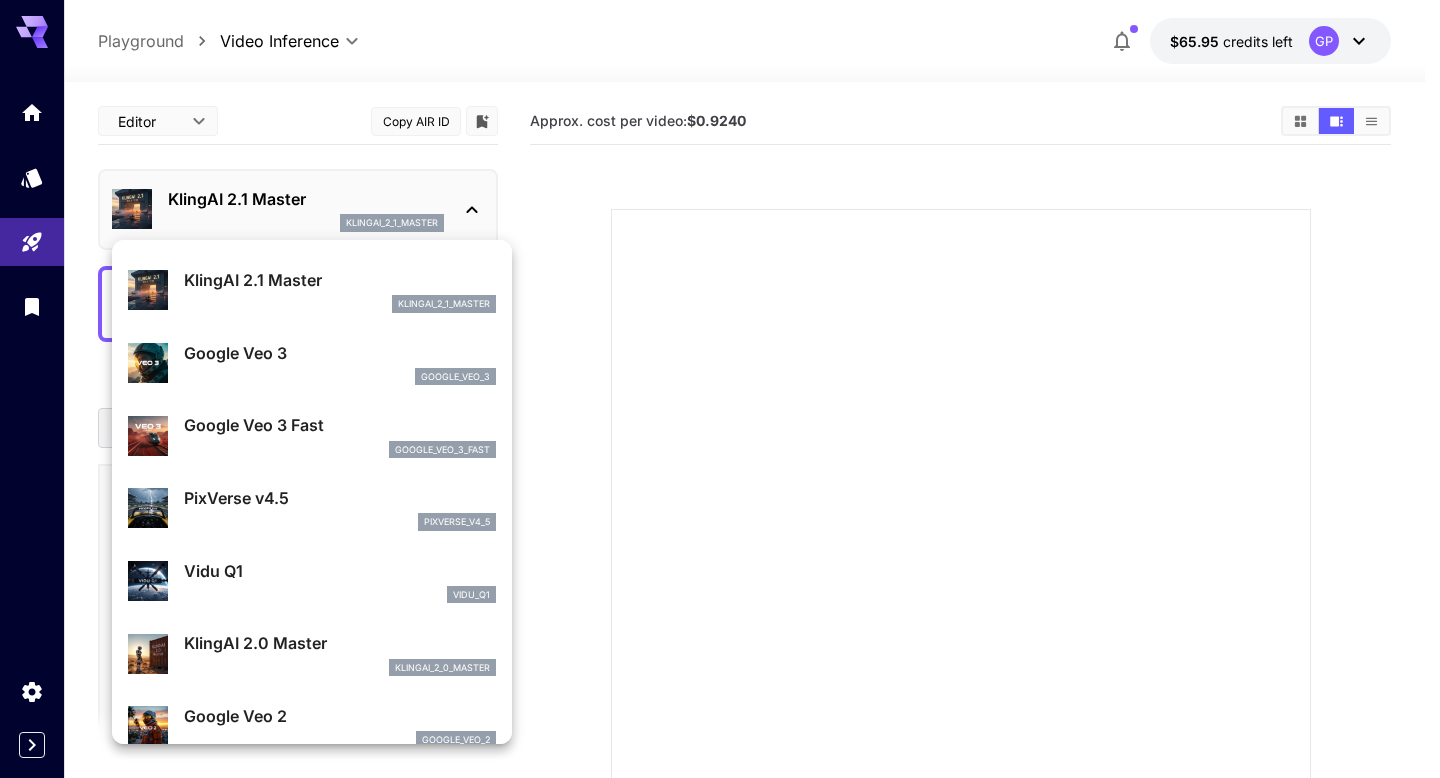 scroll, scrollTop: 274, scrollLeft: 0, axis: vertical 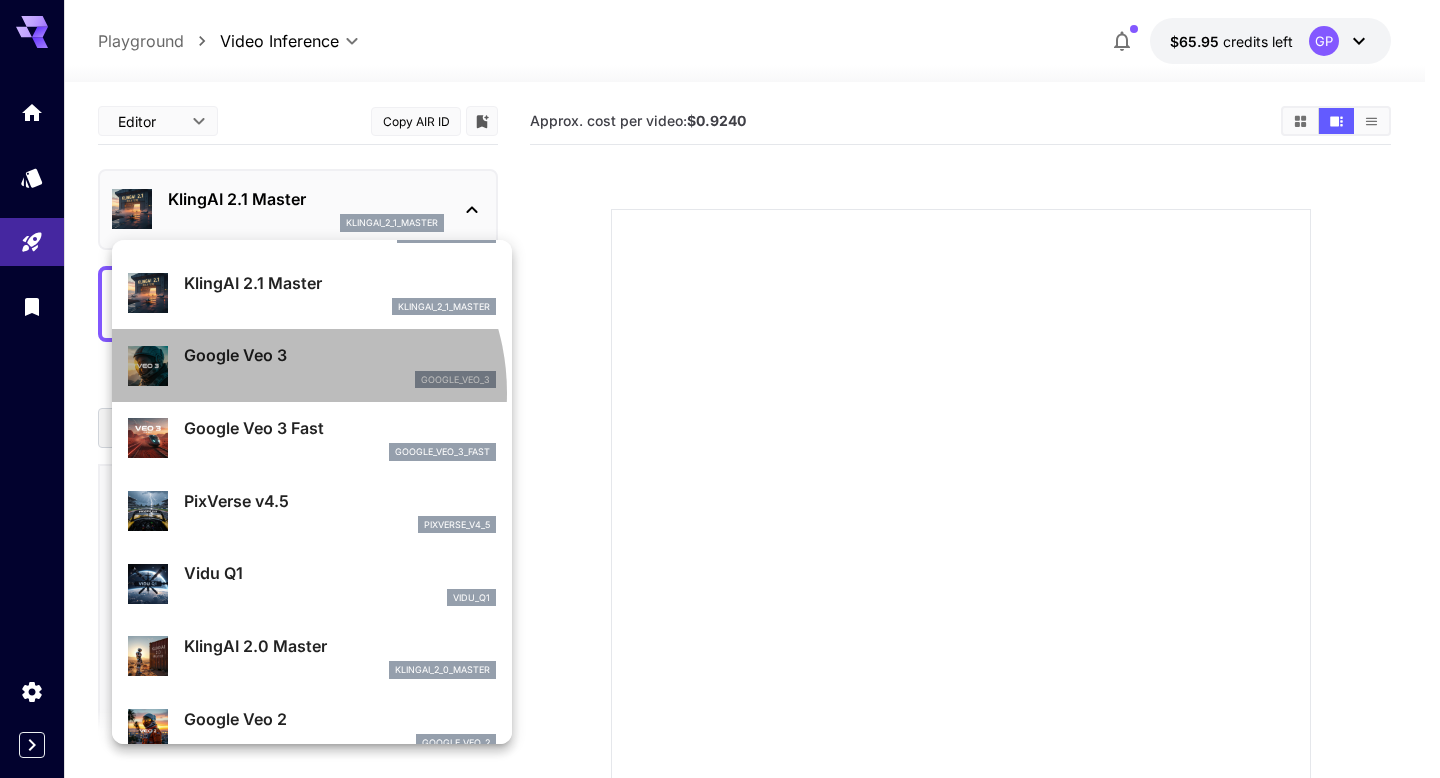 click on "Google Veo 3 google_veo_3" at bounding box center (312, 365) 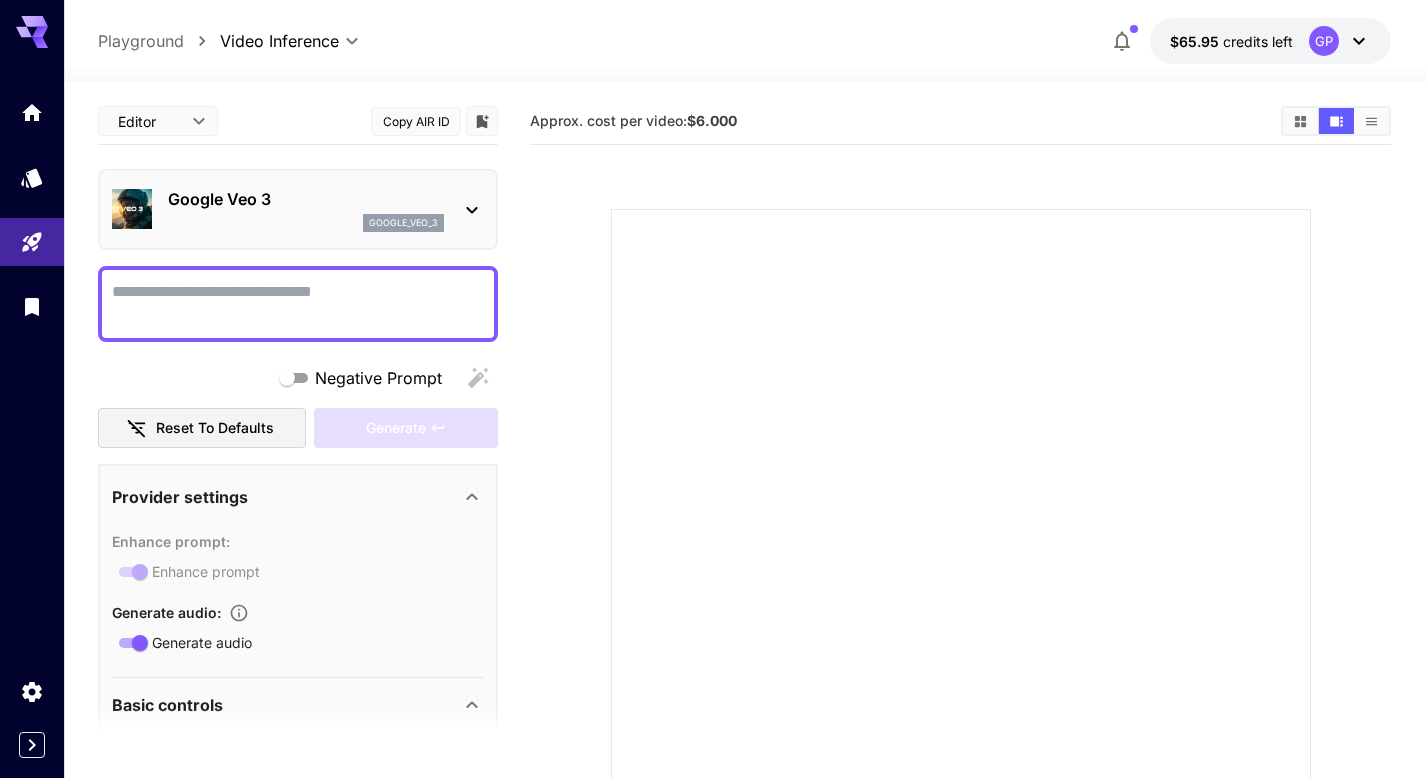 click on "Google Veo 3" at bounding box center (306, 199) 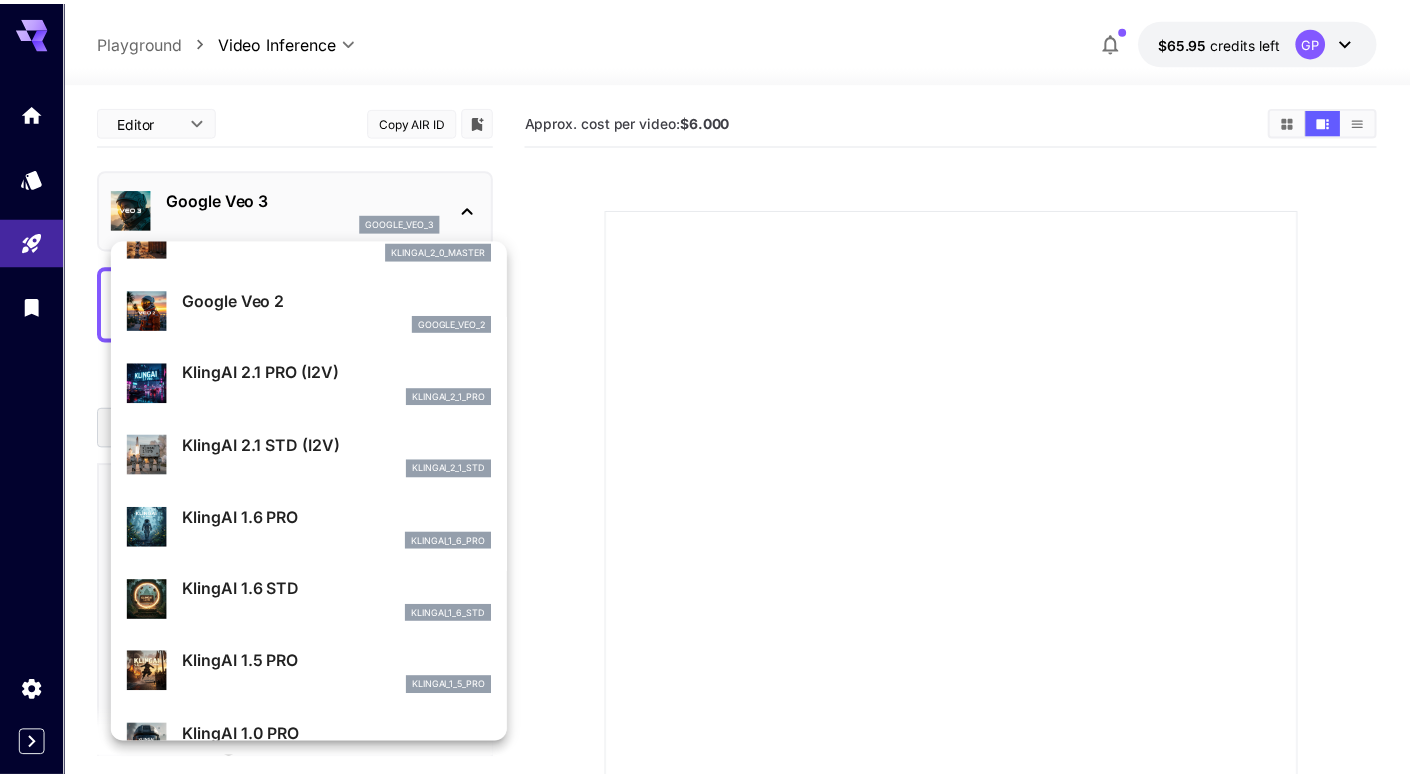 scroll, scrollTop: 678, scrollLeft: 0, axis: vertical 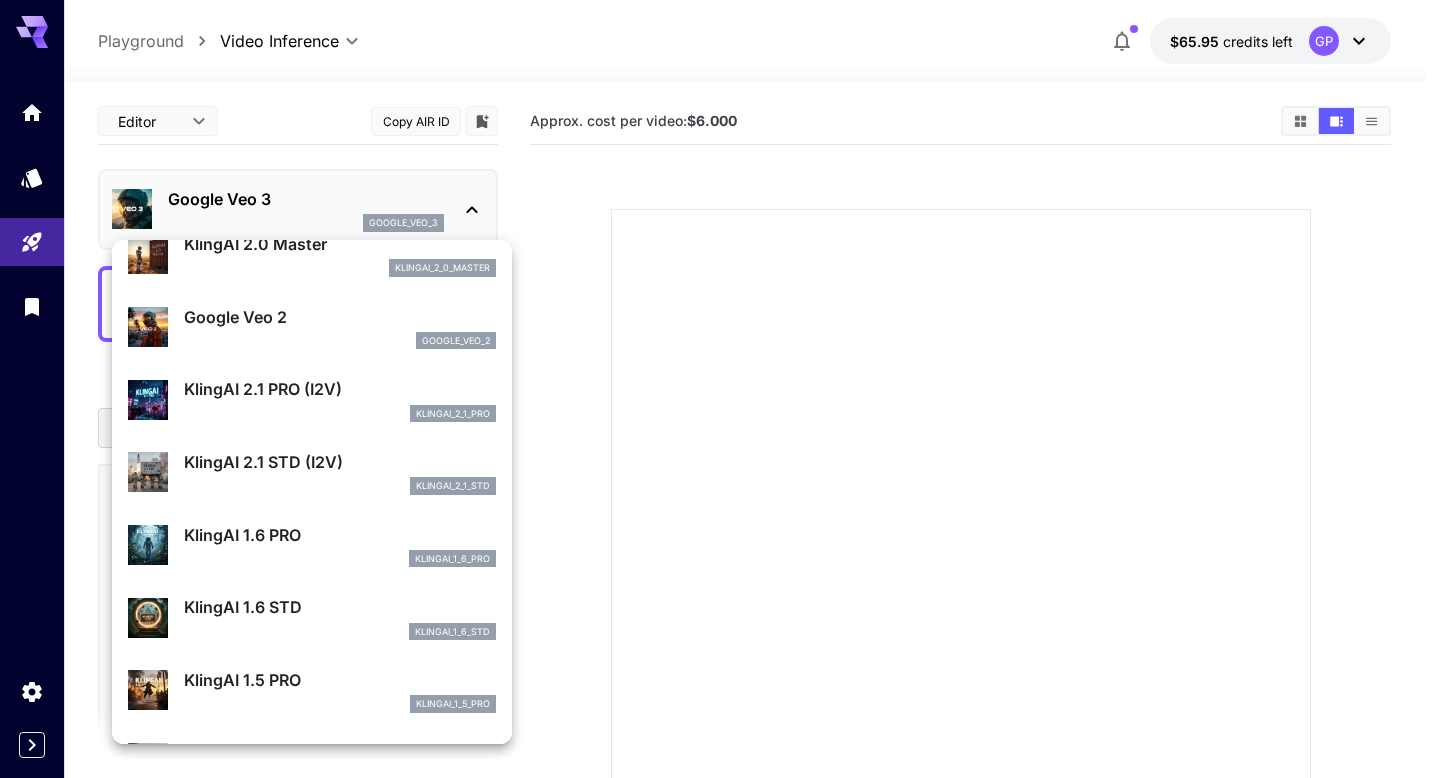 click on "KlingAI 2.1 PRO (I2V)" at bounding box center [340, 389] 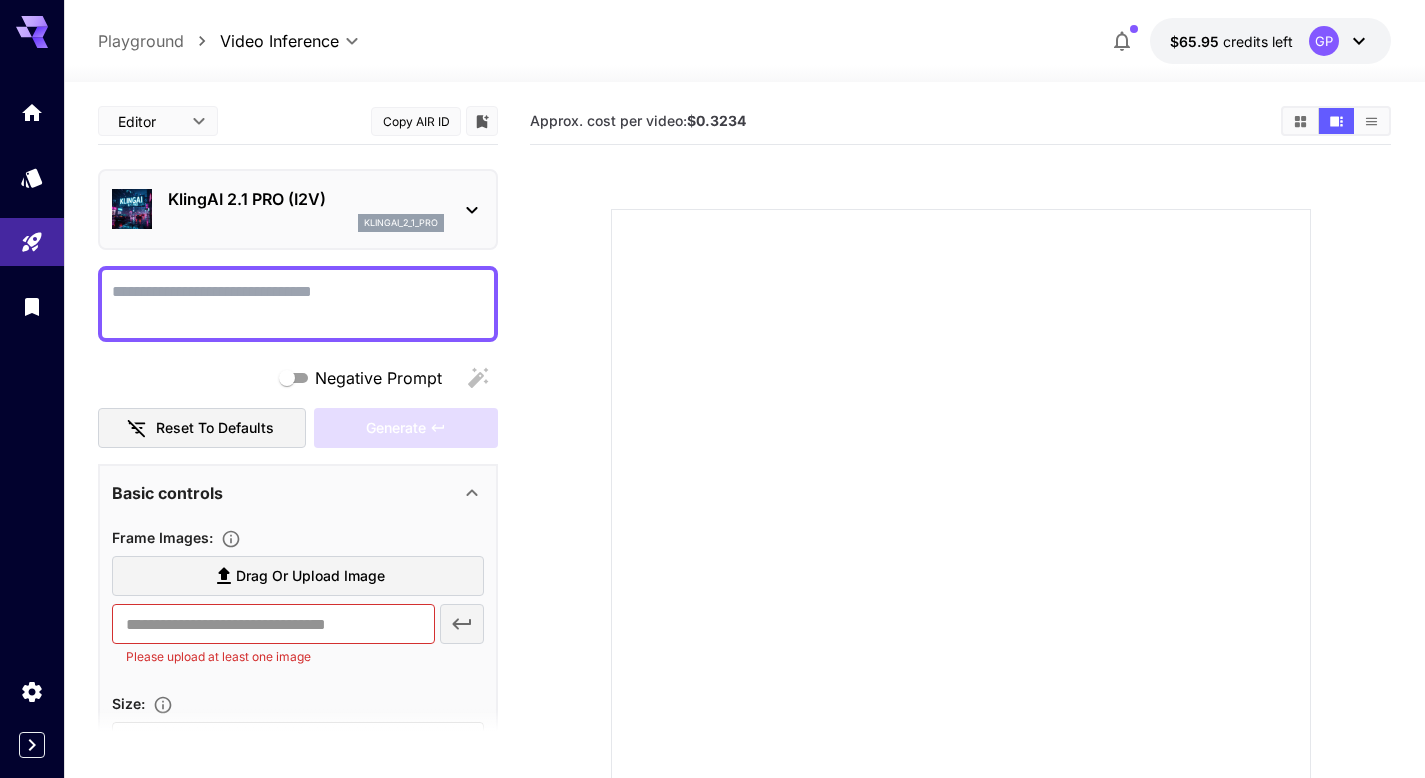 click on "Negative Prompt" at bounding box center [298, 304] 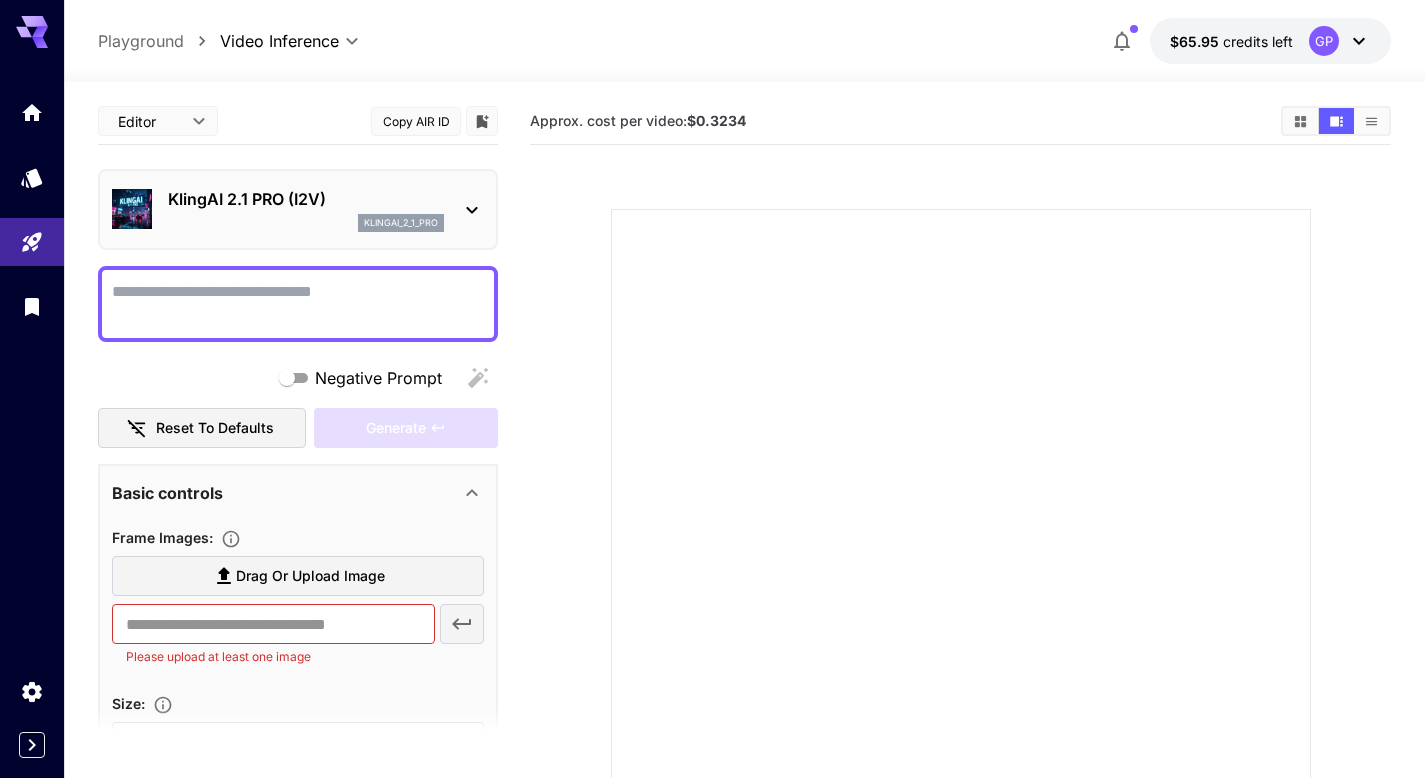 paste on "**********" 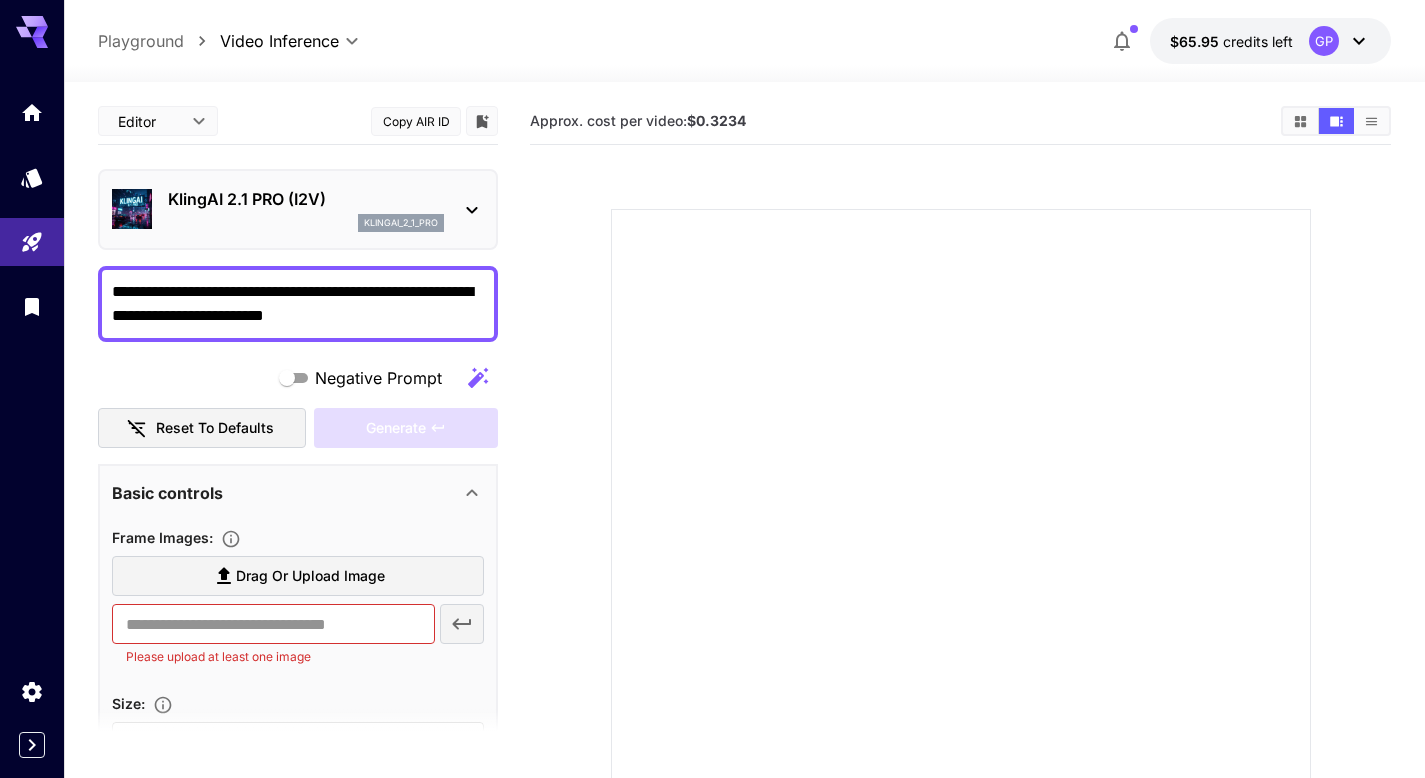 click on "Negative Prompt" at bounding box center [298, 378] 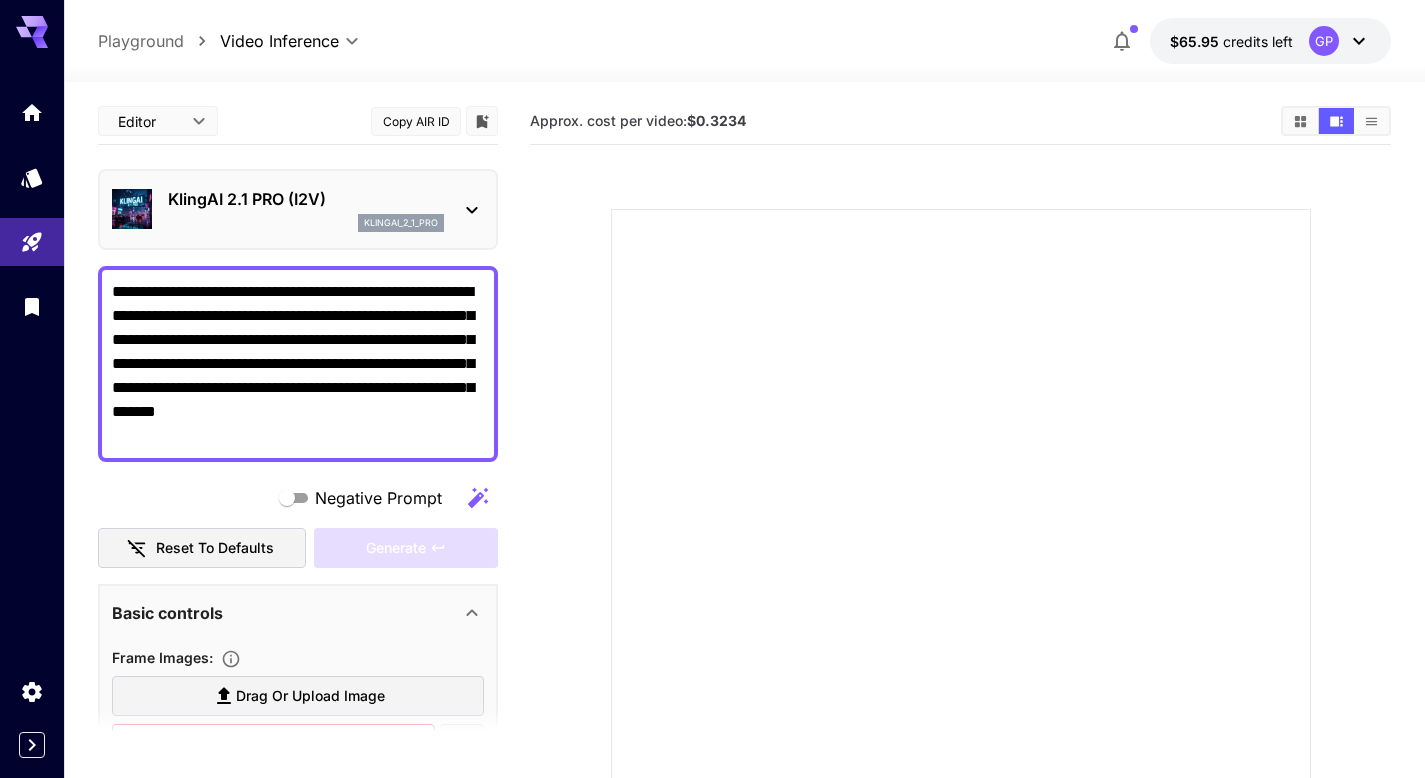 click on "**********" at bounding box center [298, 364] 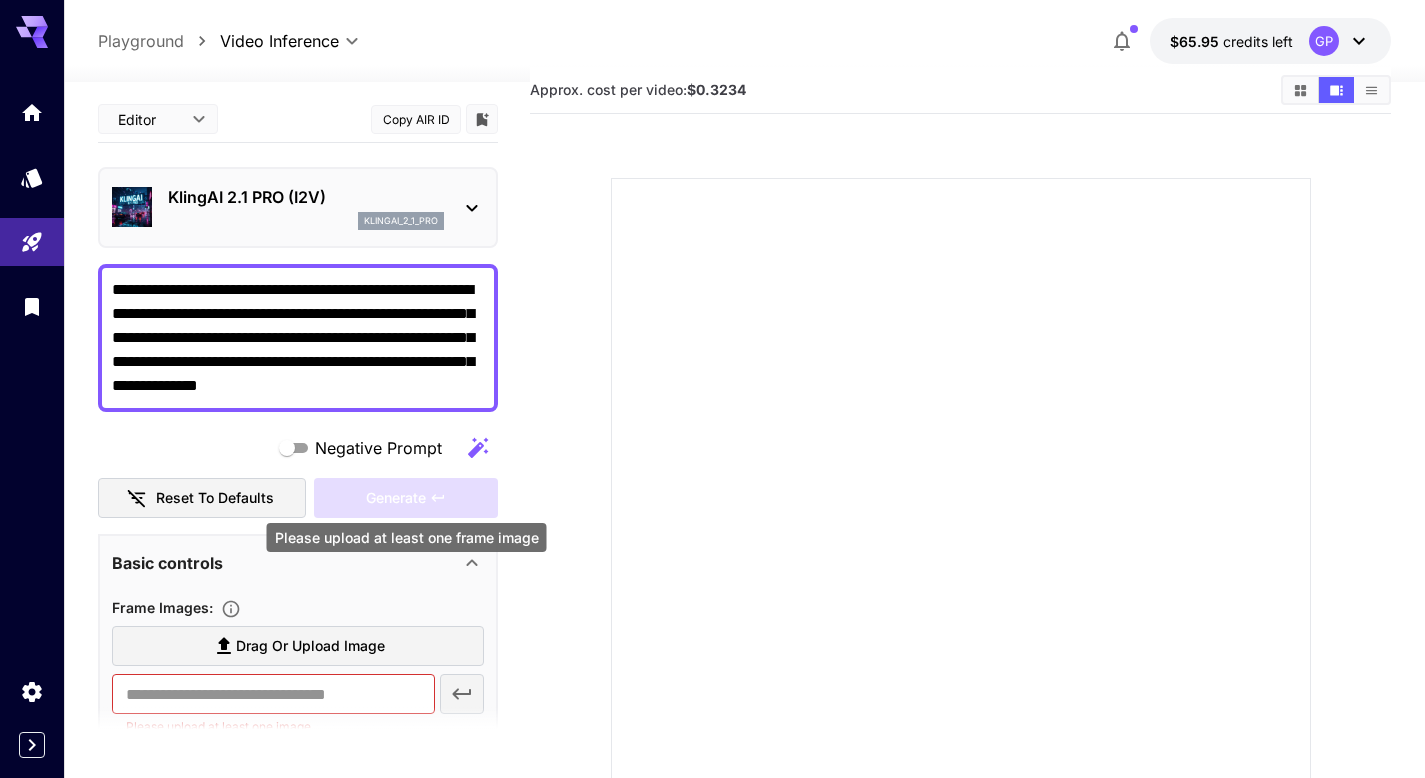 scroll, scrollTop: 33, scrollLeft: 0, axis: vertical 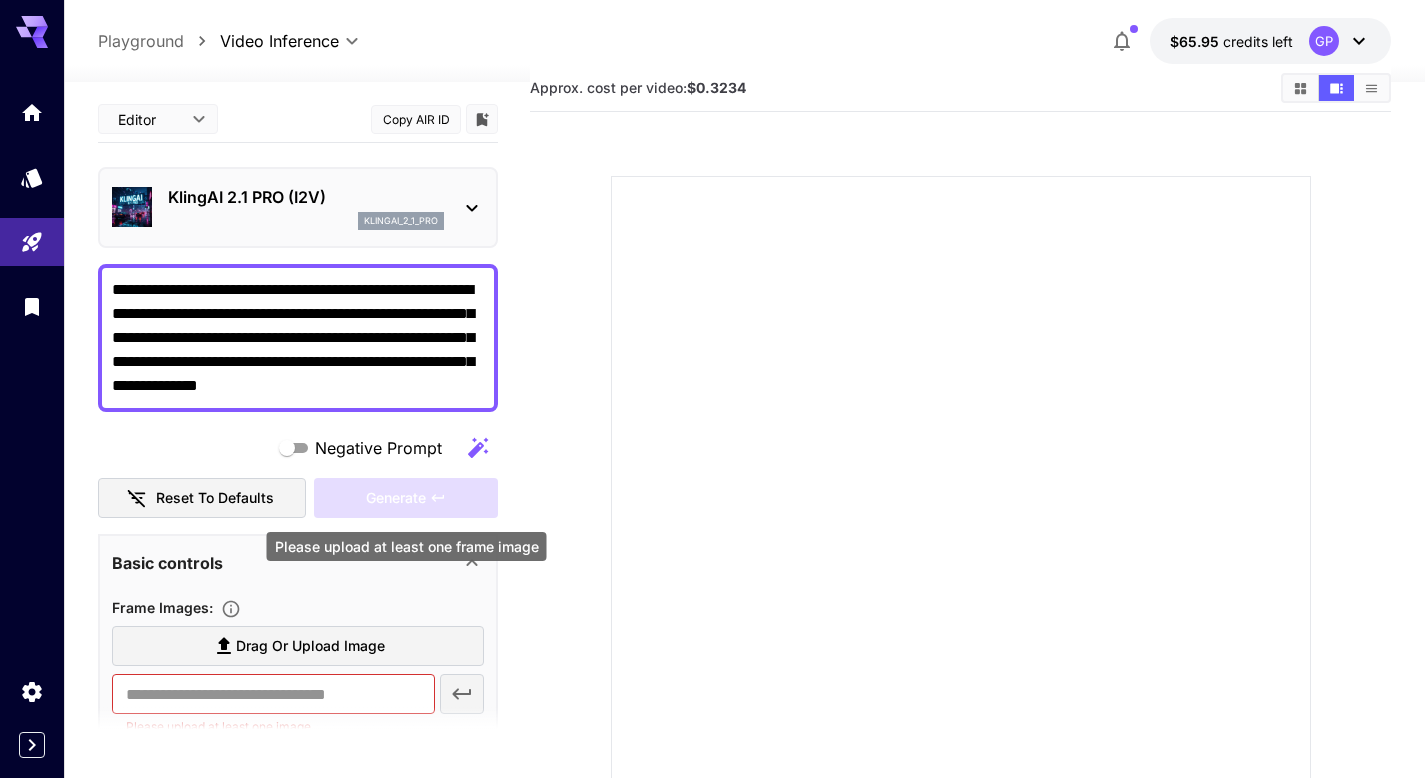 type on "**********" 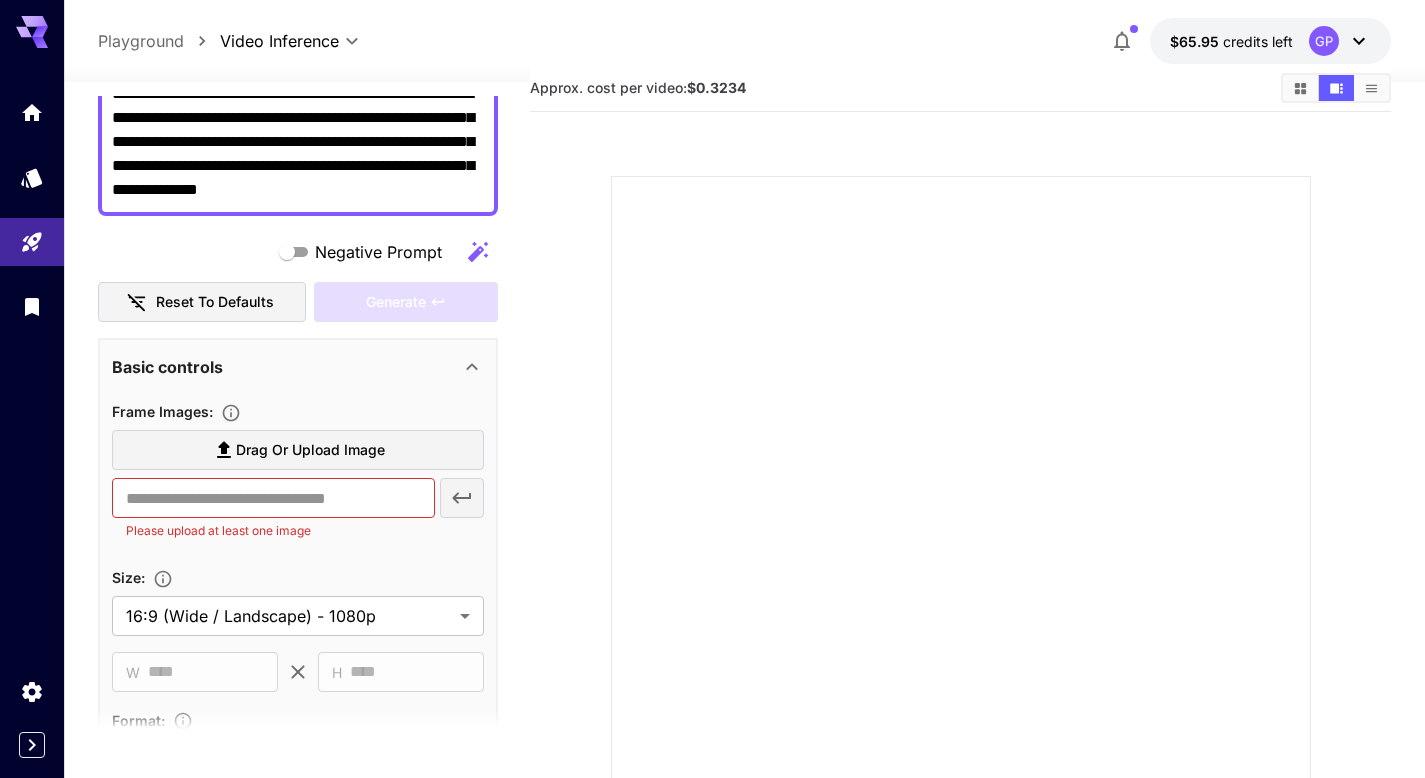 scroll, scrollTop: 240, scrollLeft: 0, axis: vertical 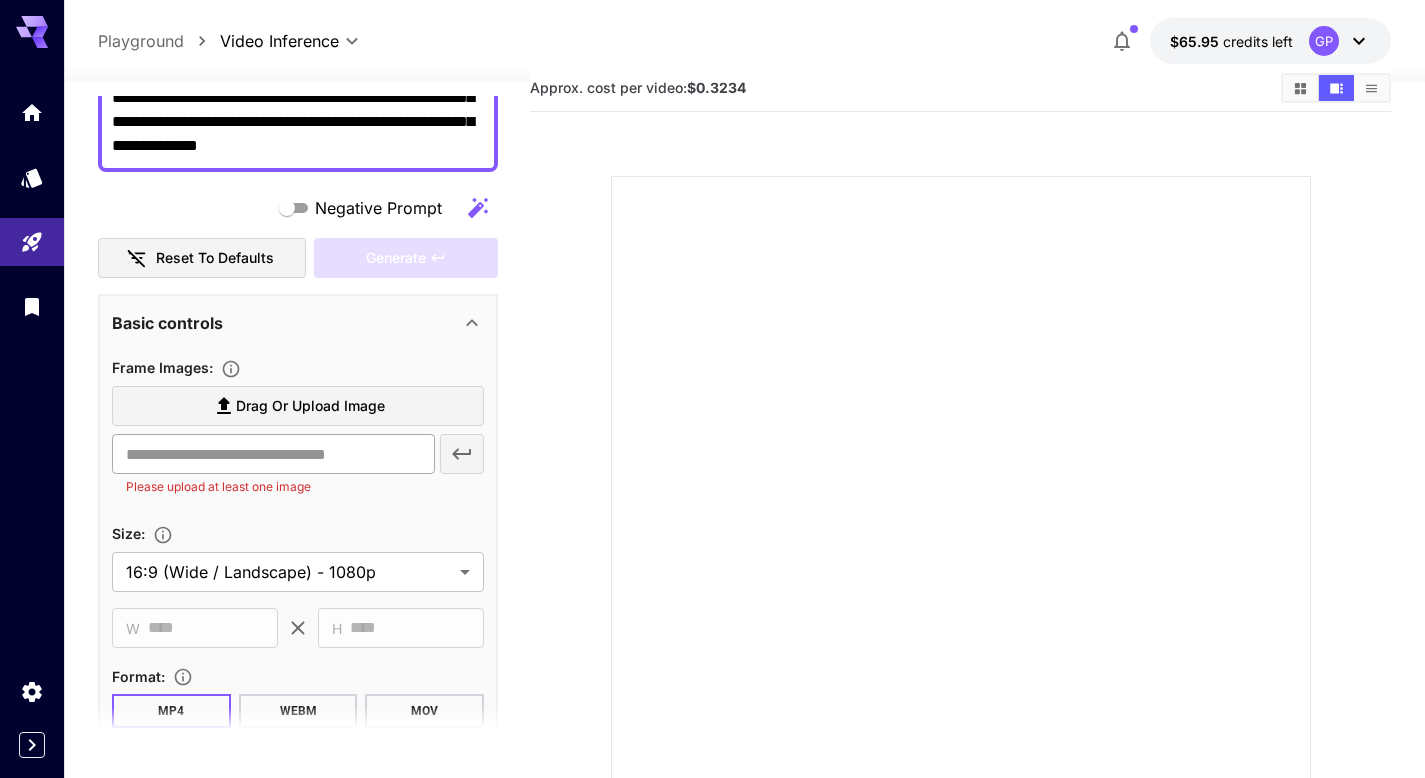 click at bounding box center [273, 454] 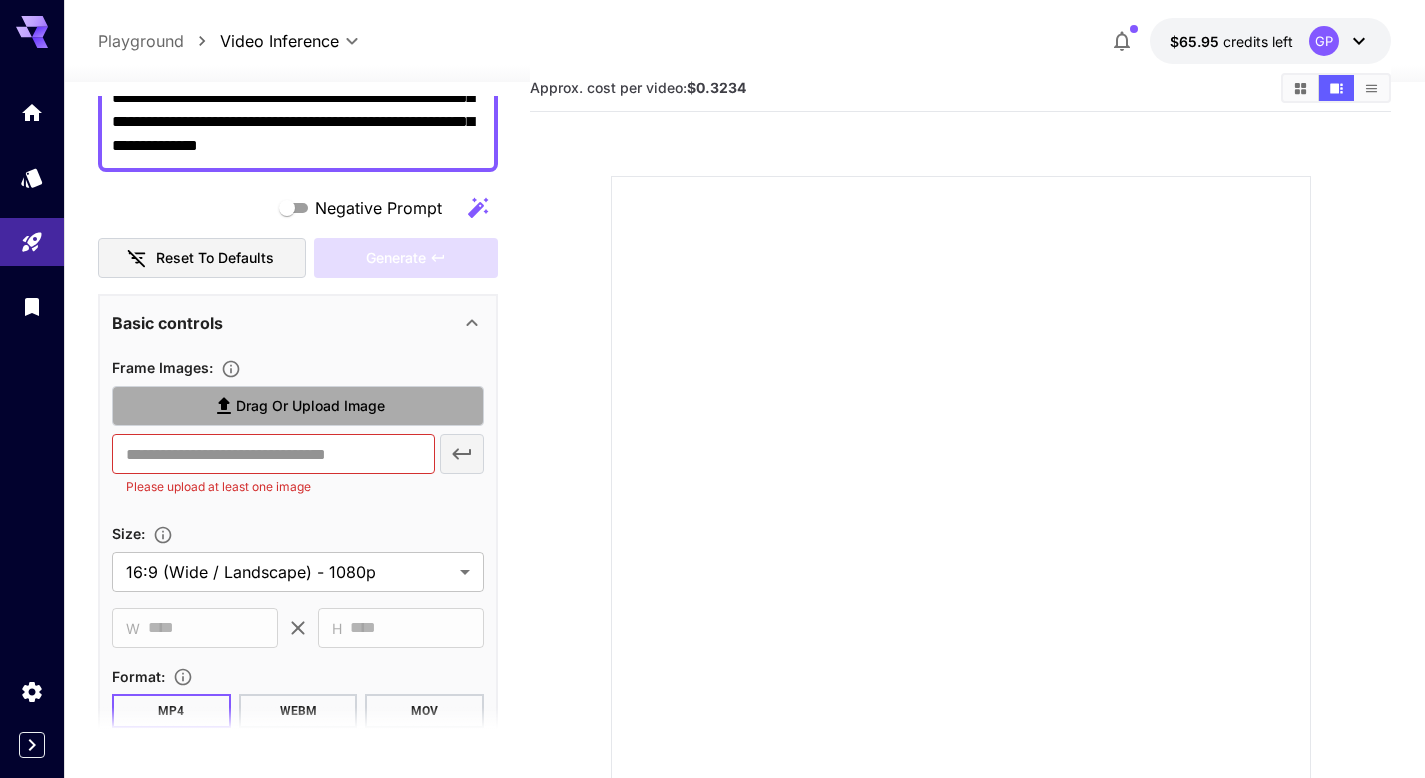 click on "Drag or upload image" at bounding box center [310, 406] 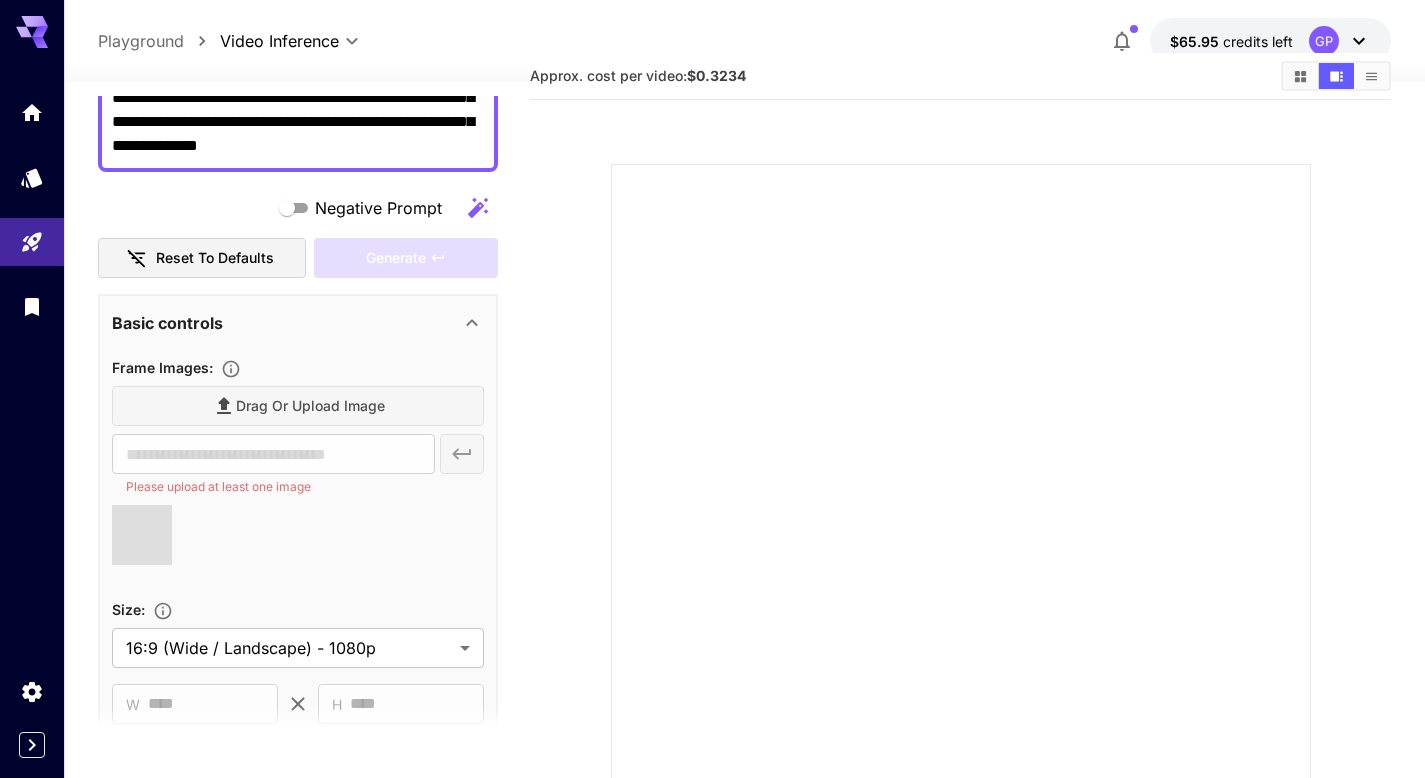 type on "**********" 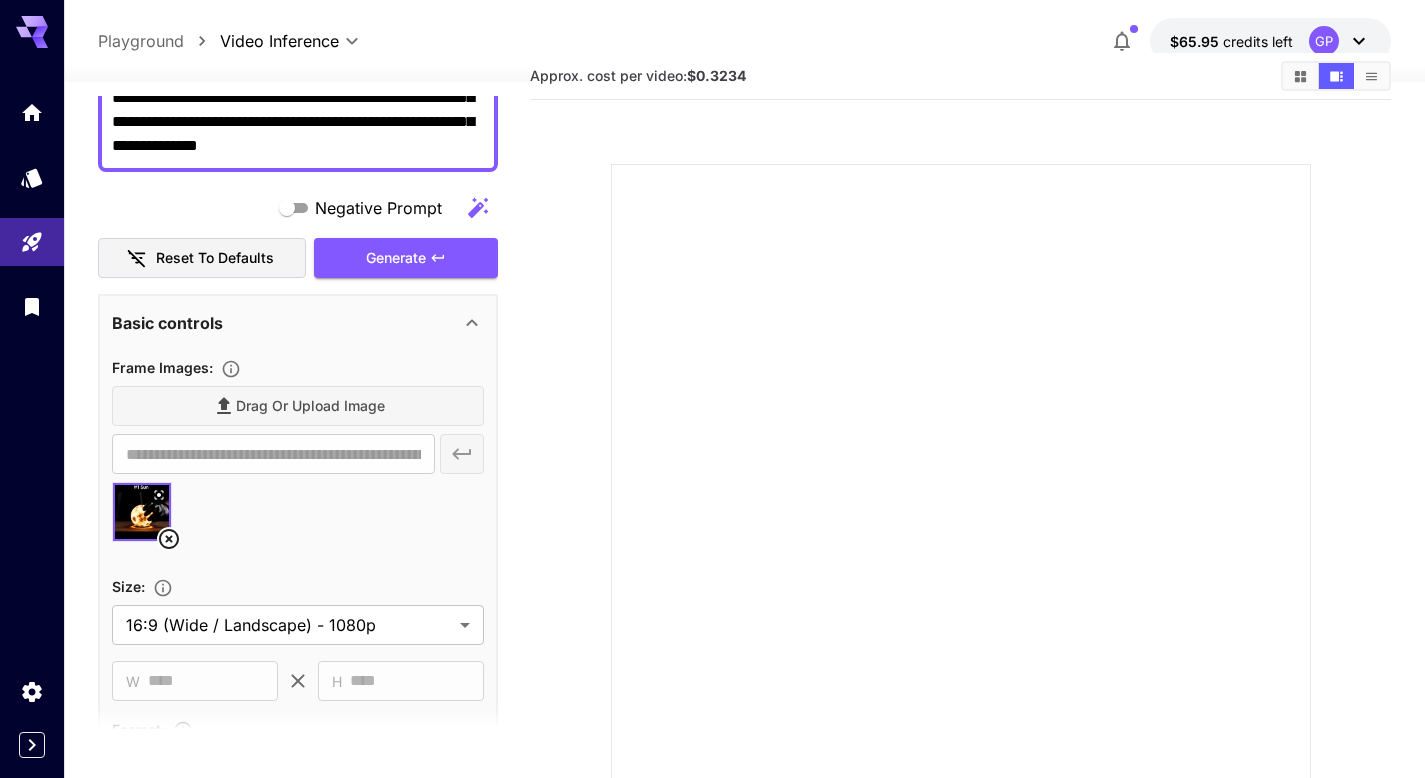 scroll, scrollTop: 48, scrollLeft: 0, axis: vertical 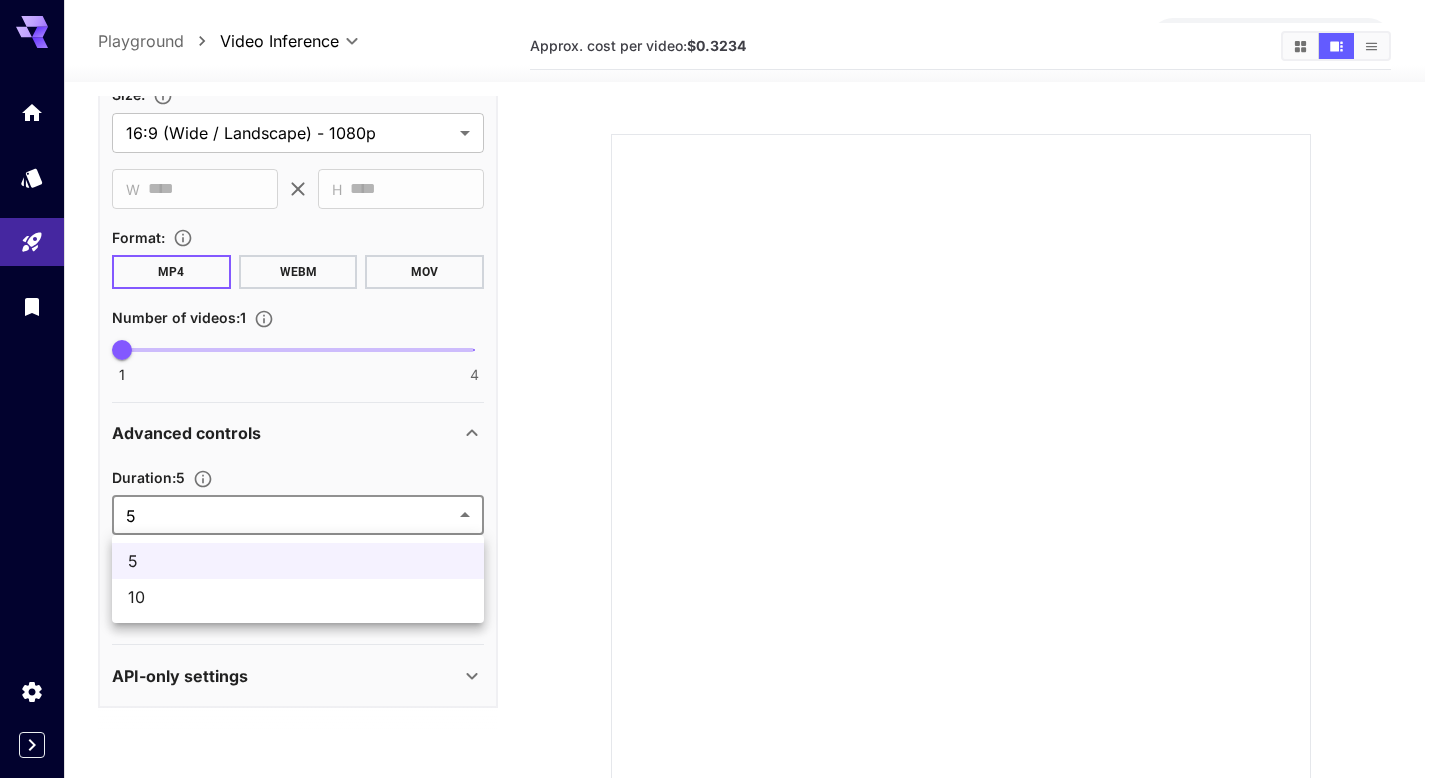 click on "**********" at bounding box center [720, 409] 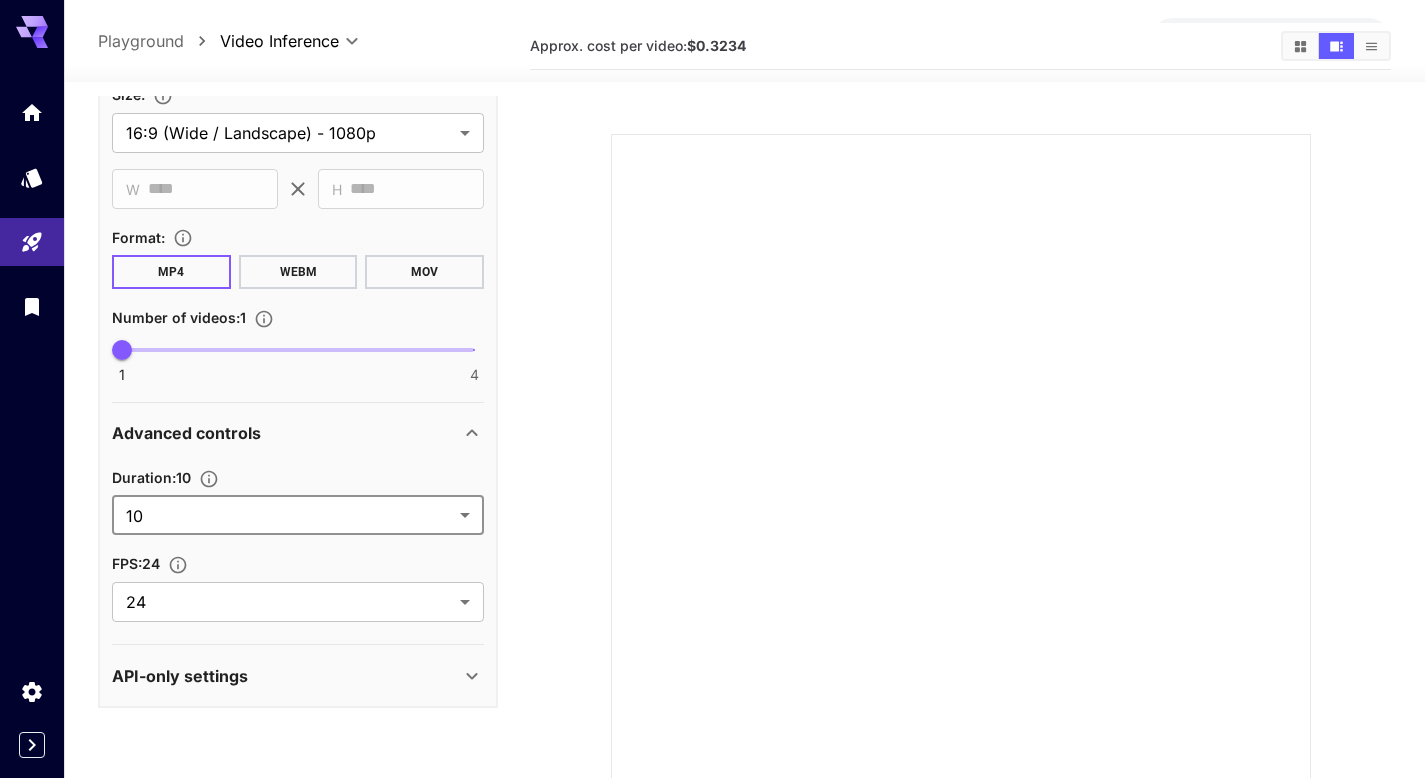 click on "**********" at bounding box center (712, 409) 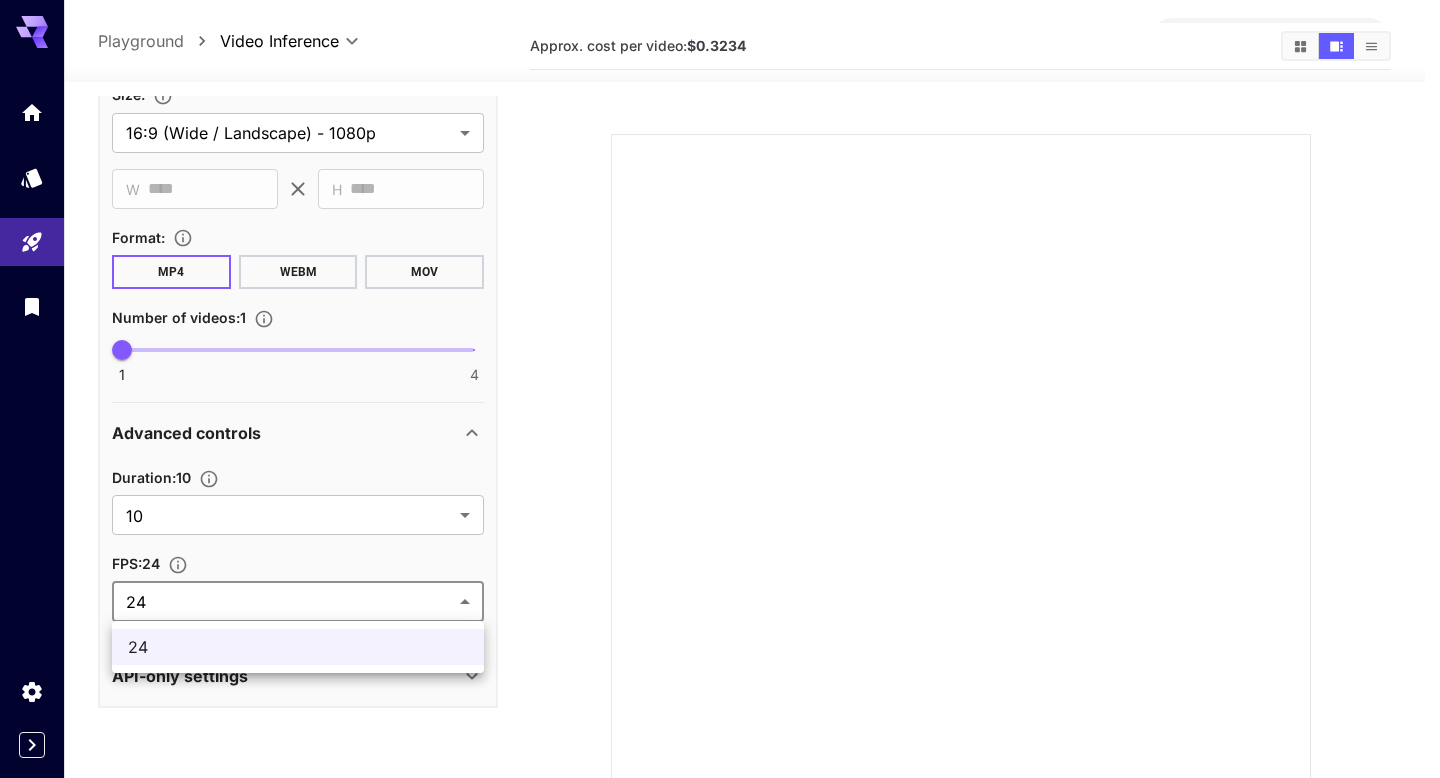 click on "24" at bounding box center [298, 647] 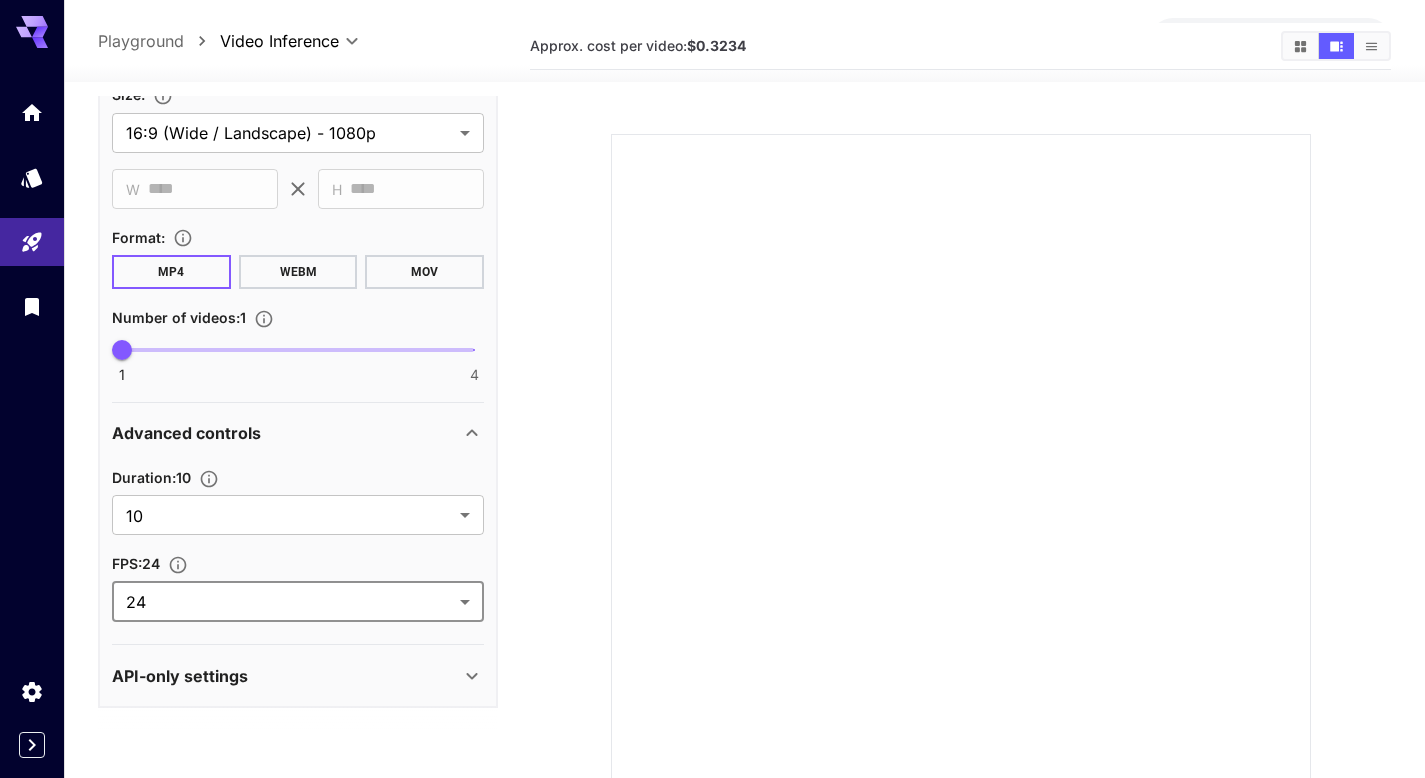 scroll, scrollTop: 191, scrollLeft: 0, axis: vertical 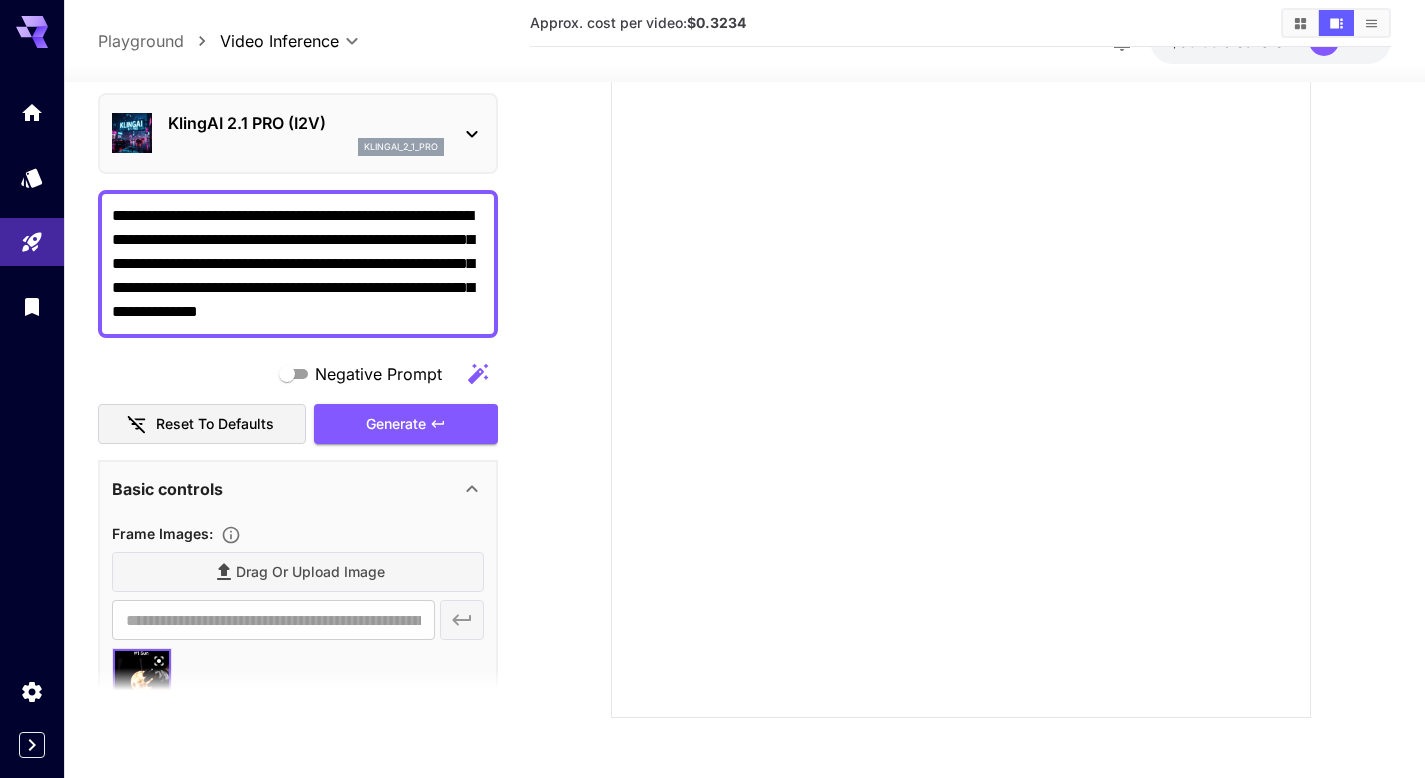 drag, startPoint x: 457, startPoint y: 318, endPoint x: 355, endPoint y: 228, distance: 136.0294 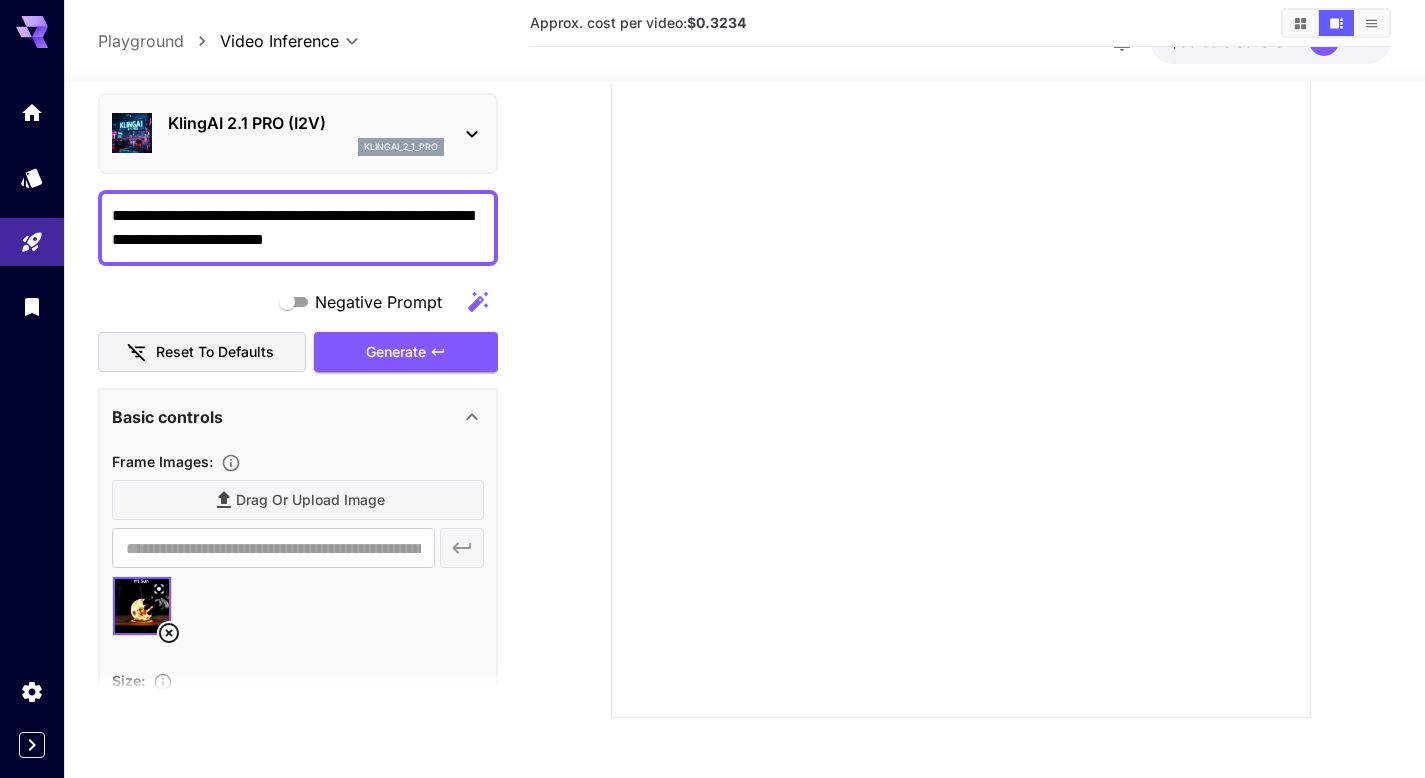 click on "**********" at bounding box center [298, 227] 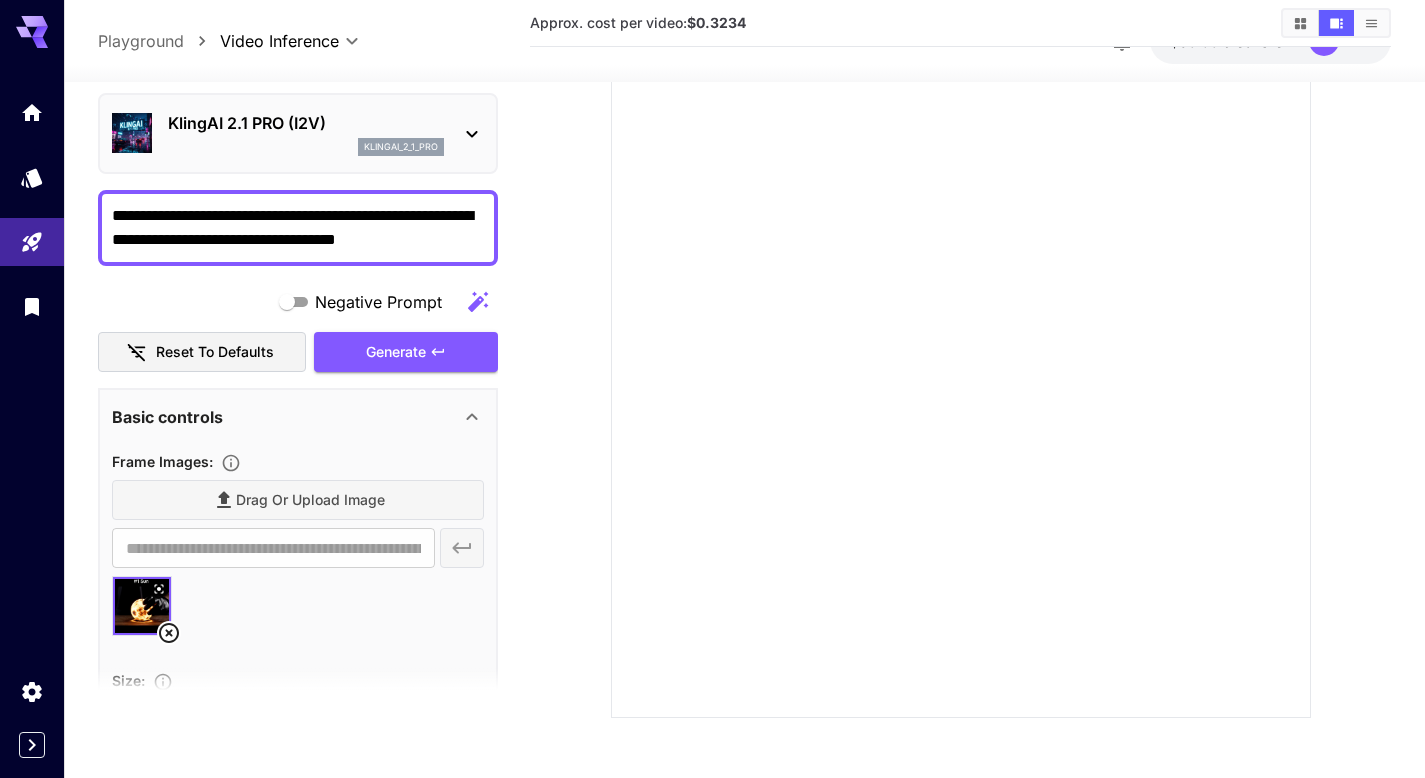 click on "**********" at bounding box center (298, 227) 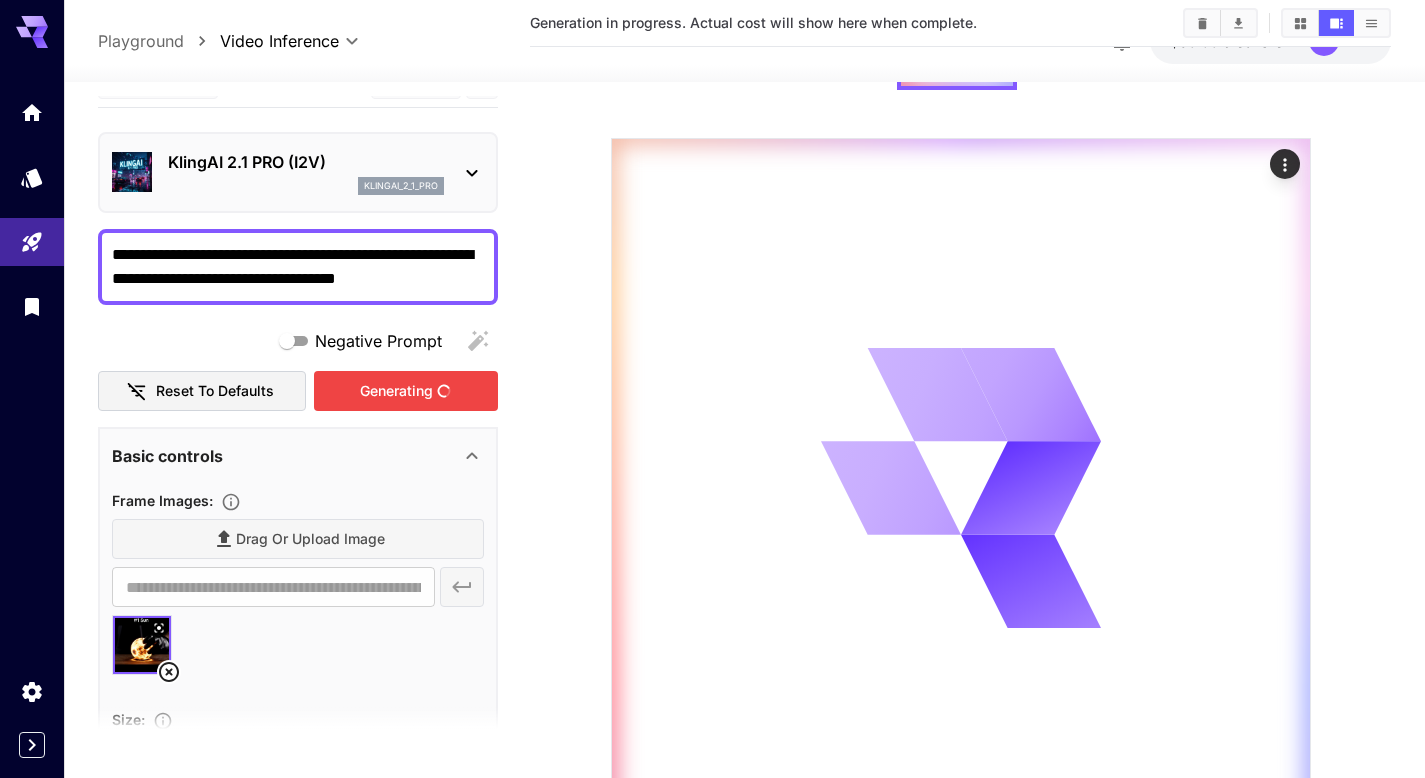 click on "Negative Prompt Reset to defaults Generating" at bounding box center (298, 366) 